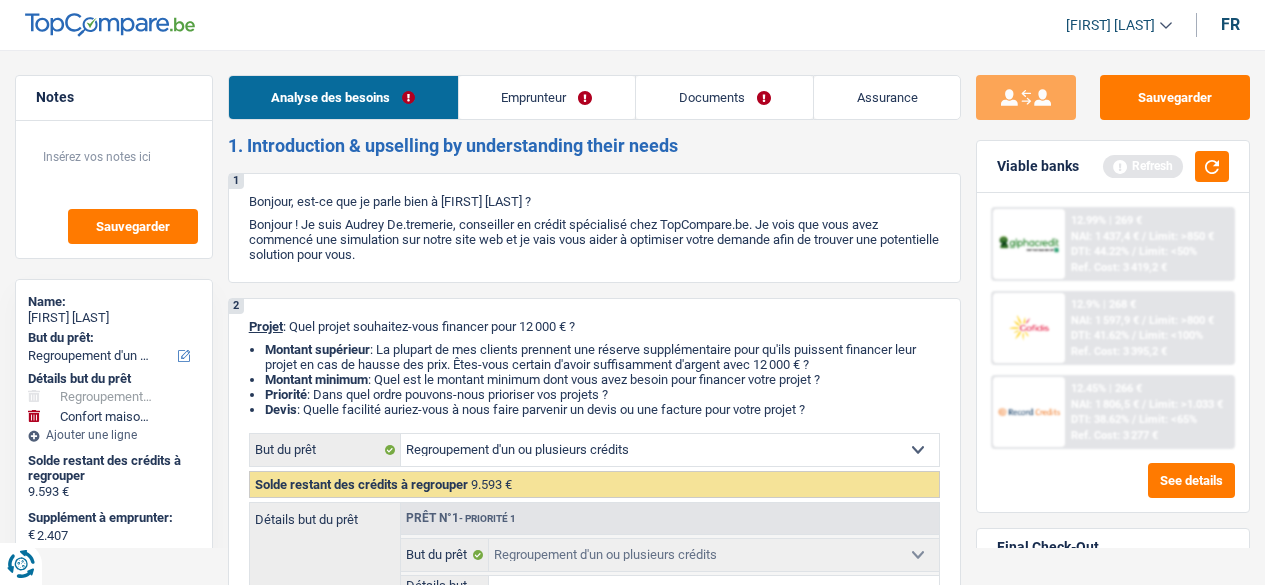 select on "refinancing" 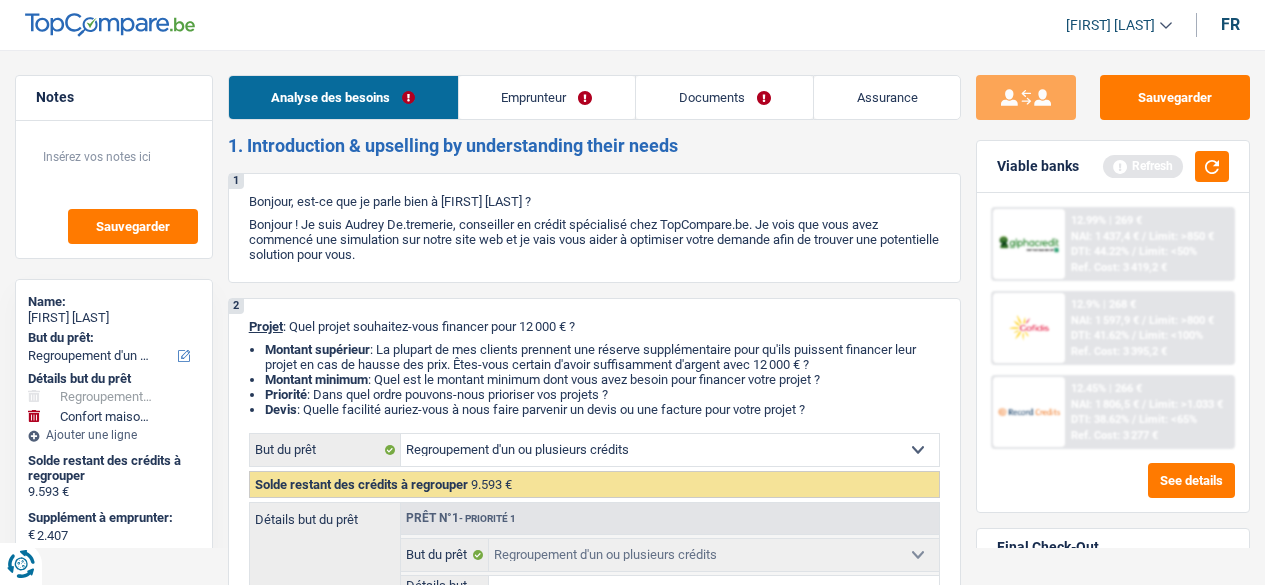 select on "refinancing" 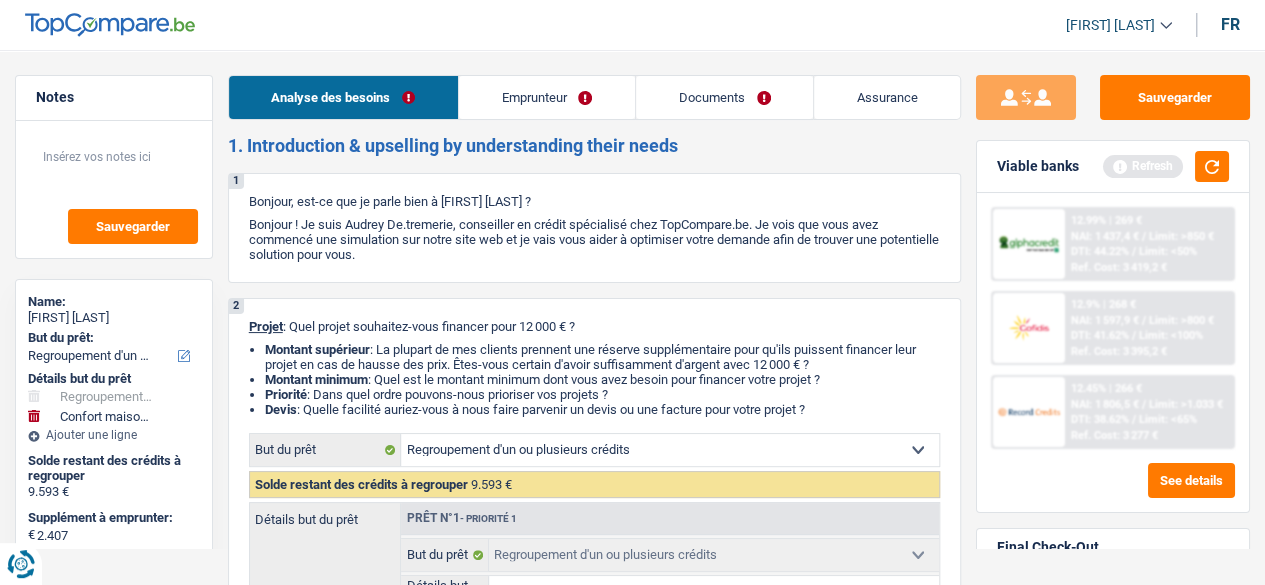 scroll, scrollTop: 0, scrollLeft: 0, axis: both 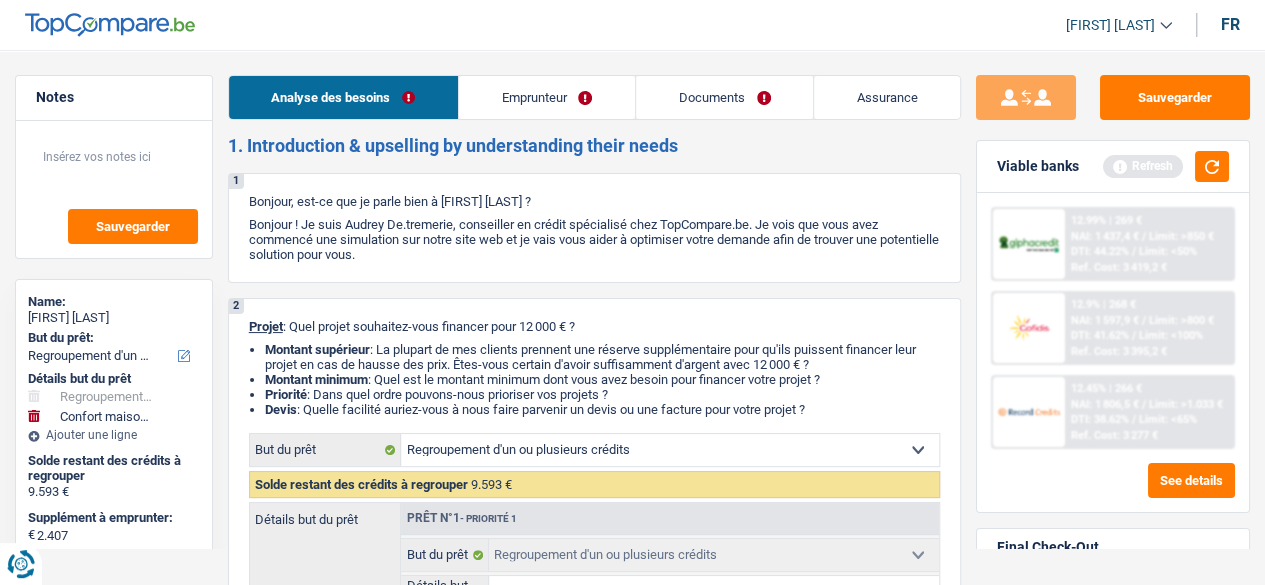 click on "[FIRST] [LAST]" at bounding box center (1110, 25) 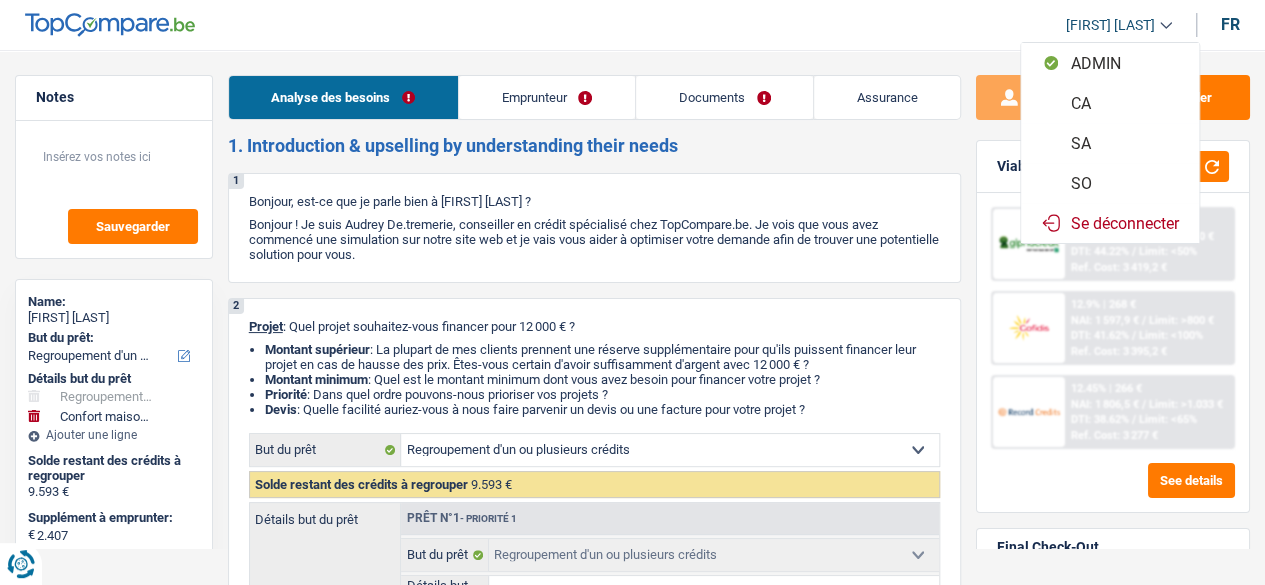 click on "SA" at bounding box center [1110, 143] 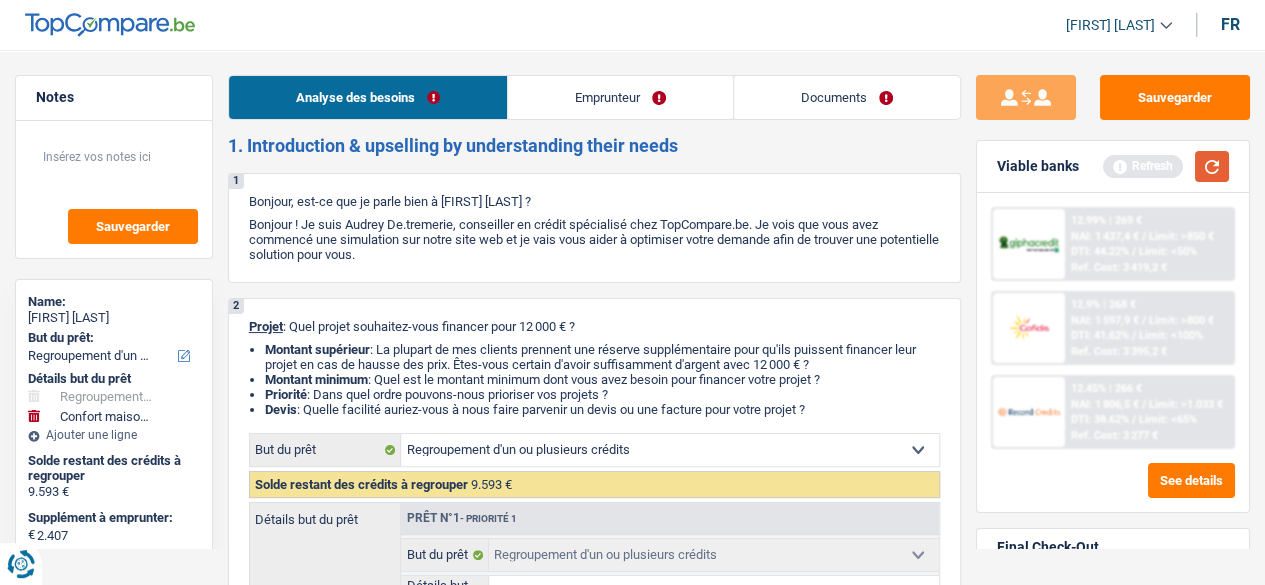 click at bounding box center (1212, 166) 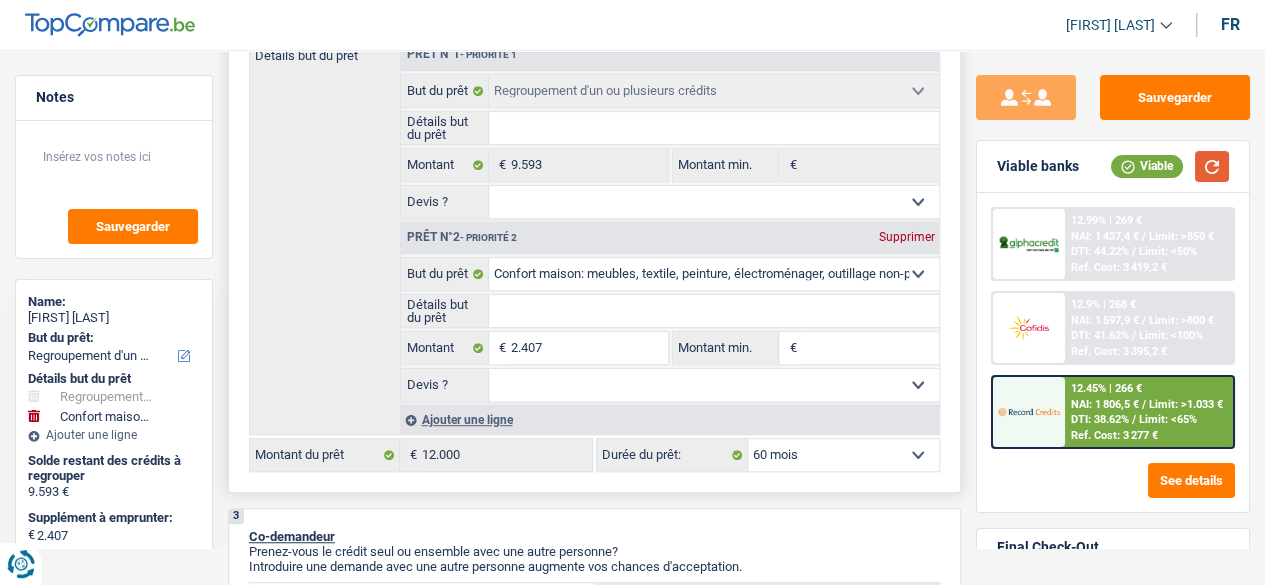 scroll, scrollTop: 0, scrollLeft: 0, axis: both 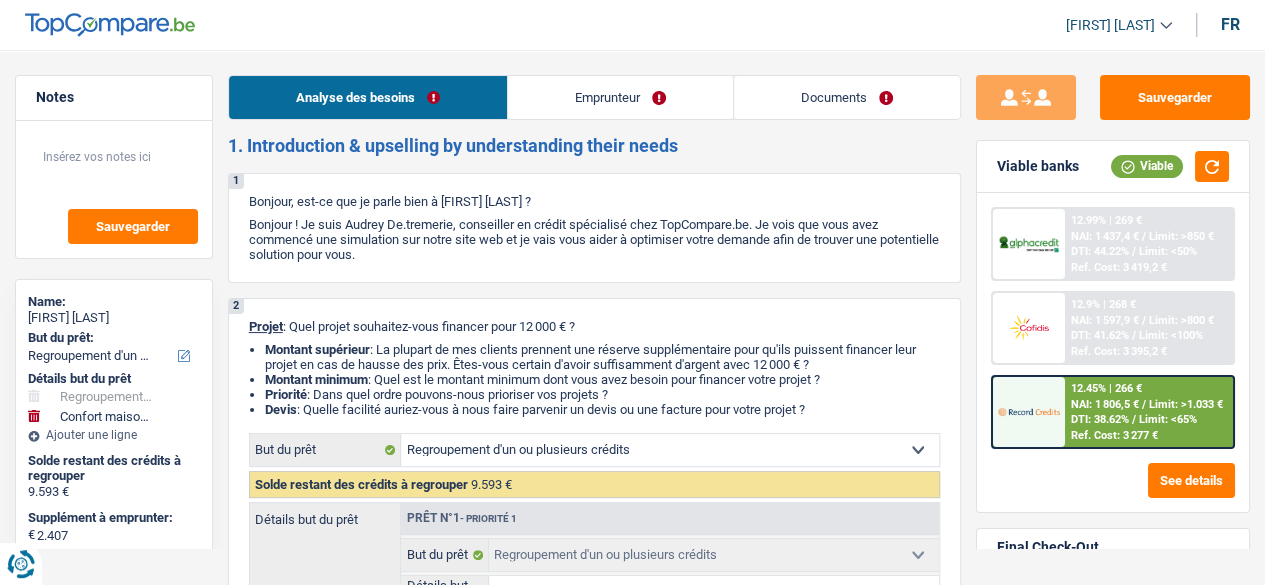 click on "Emprunteur" at bounding box center [620, 97] 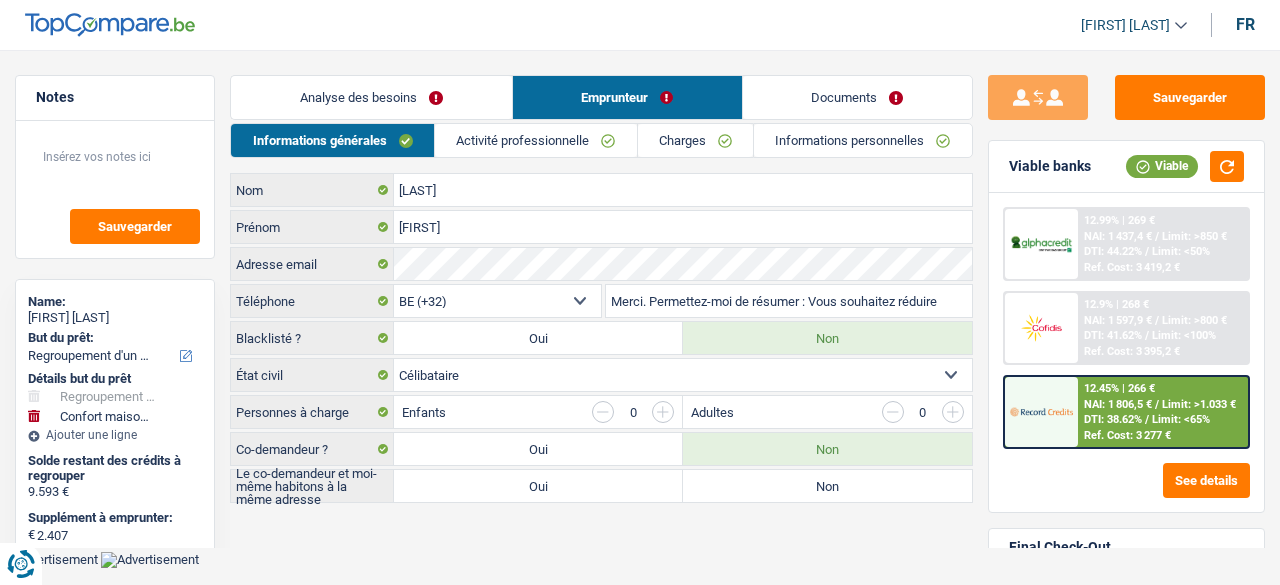 click on "Activité professionnelle" at bounding box center [536, 140] 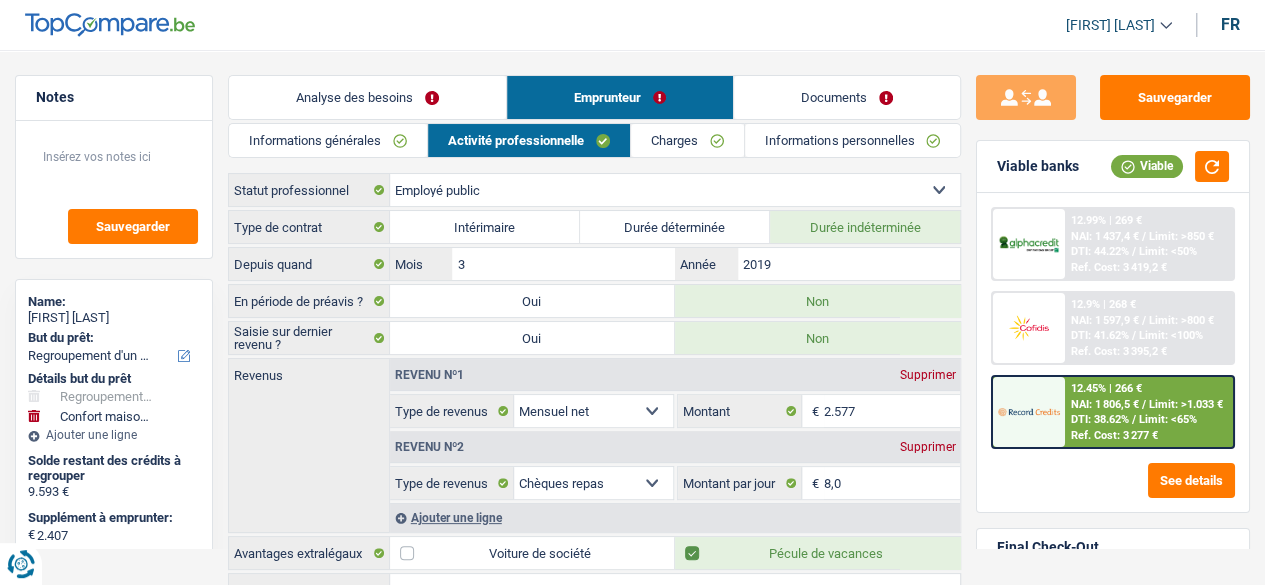 click on "Charges" at bounding box center [687, 140] 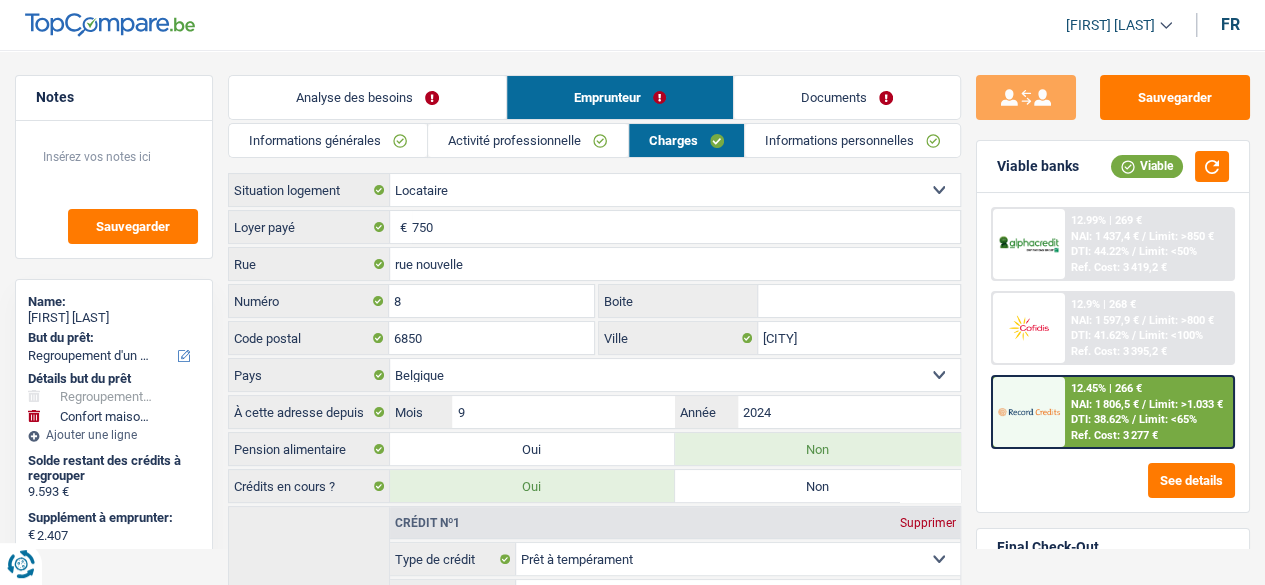 click on "Informations personnelles" at bounding box center (852, 140) 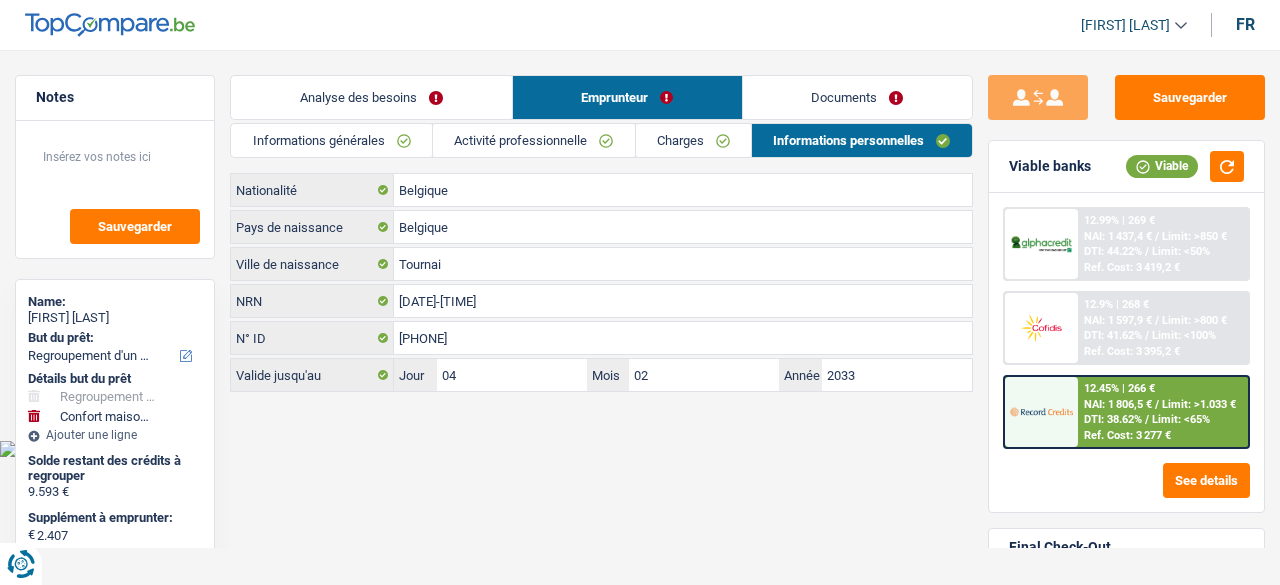 click on "Documents" at bounding box center (857, 97) 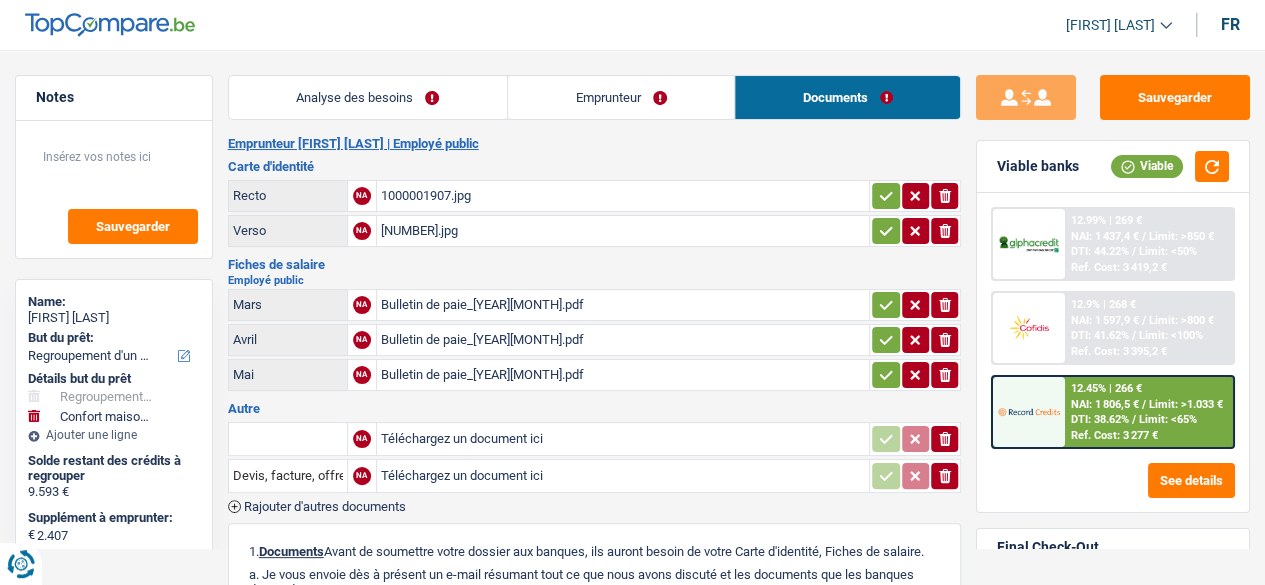 click on "1000001907.jpg" at bounding box center (623, 196) 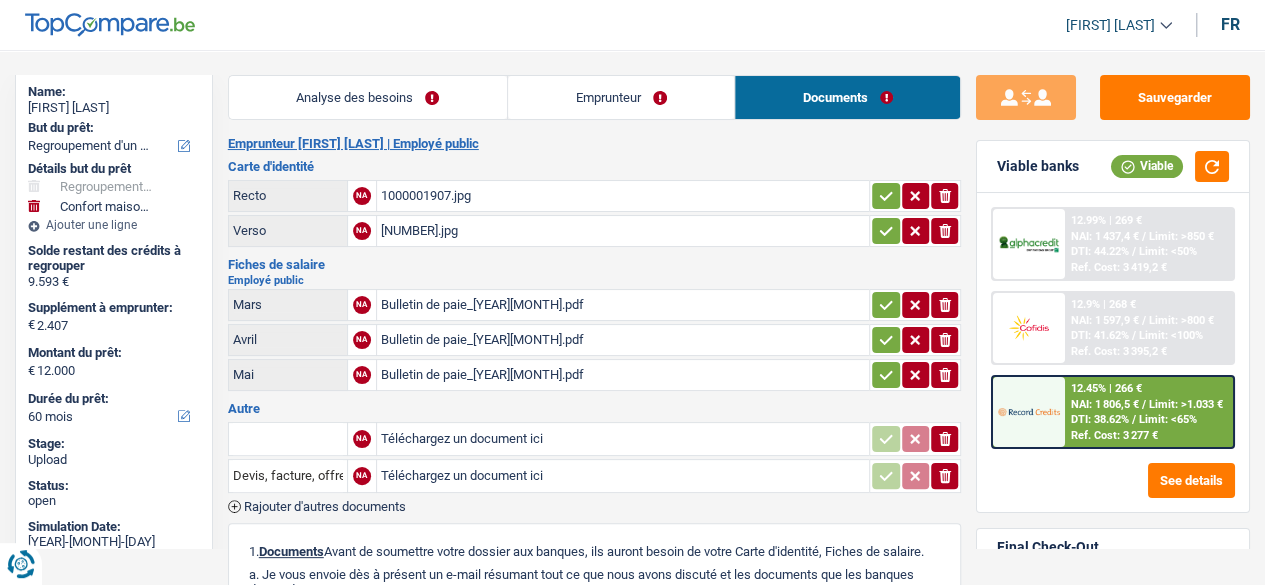 scroll, scrollTop: 212, scrollLeft: 0, axis: vertical 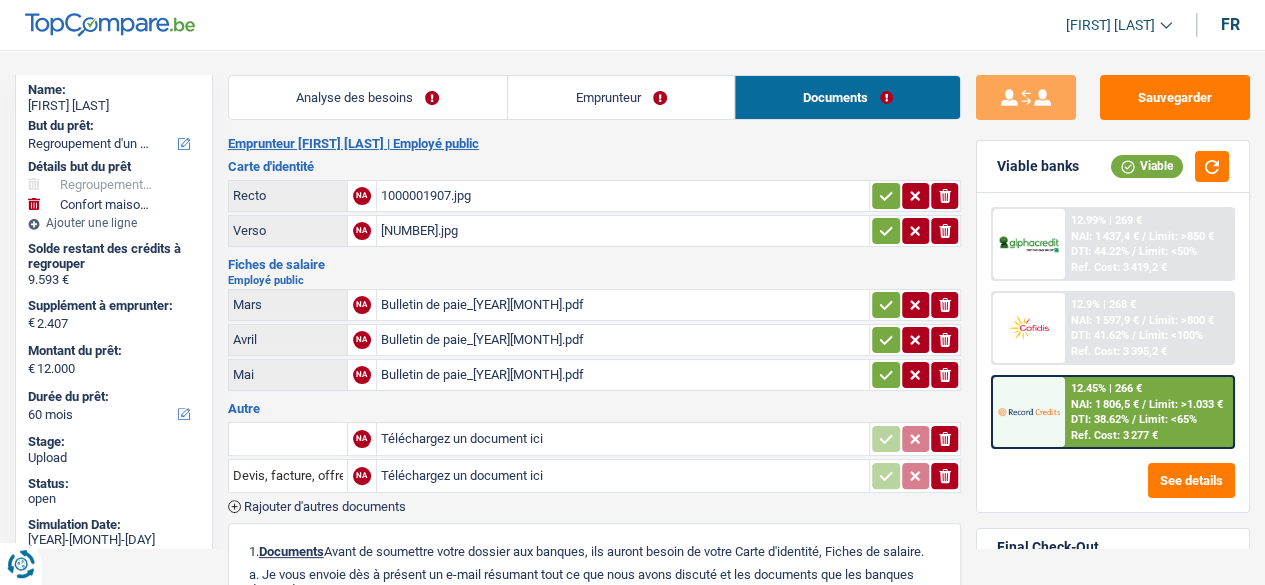 click on "Analyse des besoins" at bounding box center (368, 97) 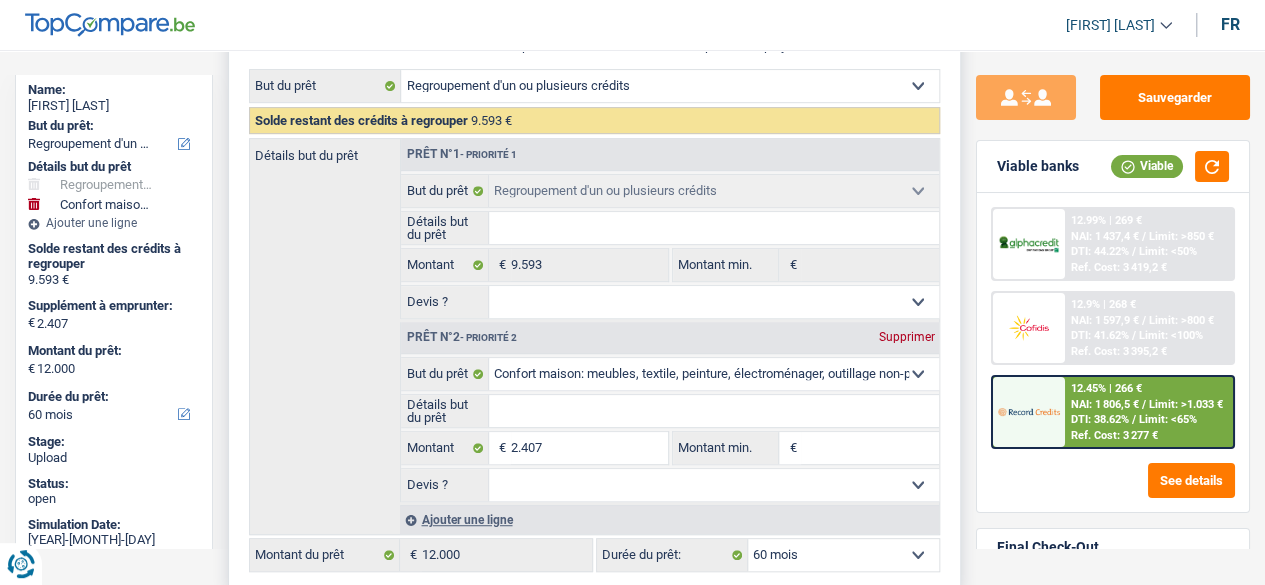 scroll, scrollTop: 365, scrollLeft: 0, axis: vertical 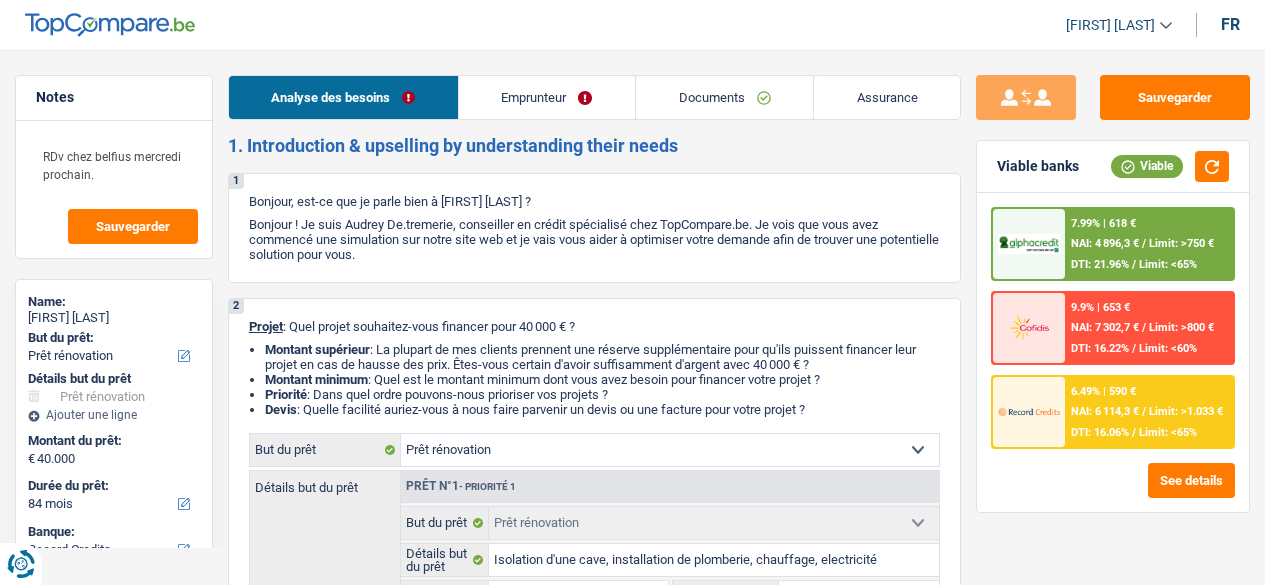 select on "renovation" 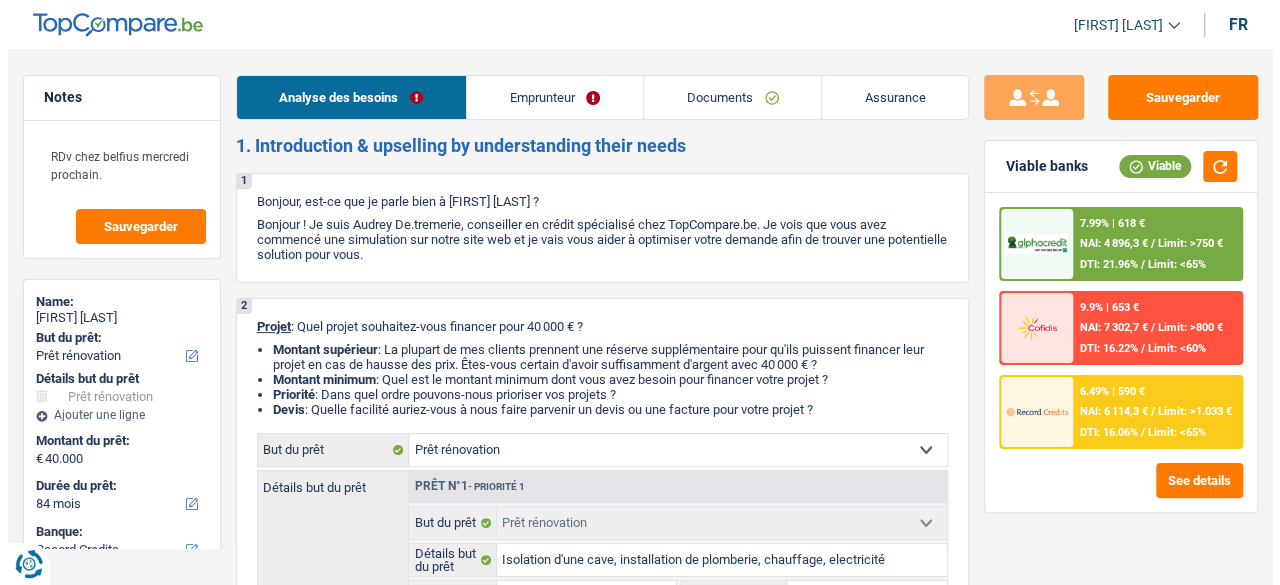 scroll, scrollTop: 0, scrollLeft: 0, axis: both 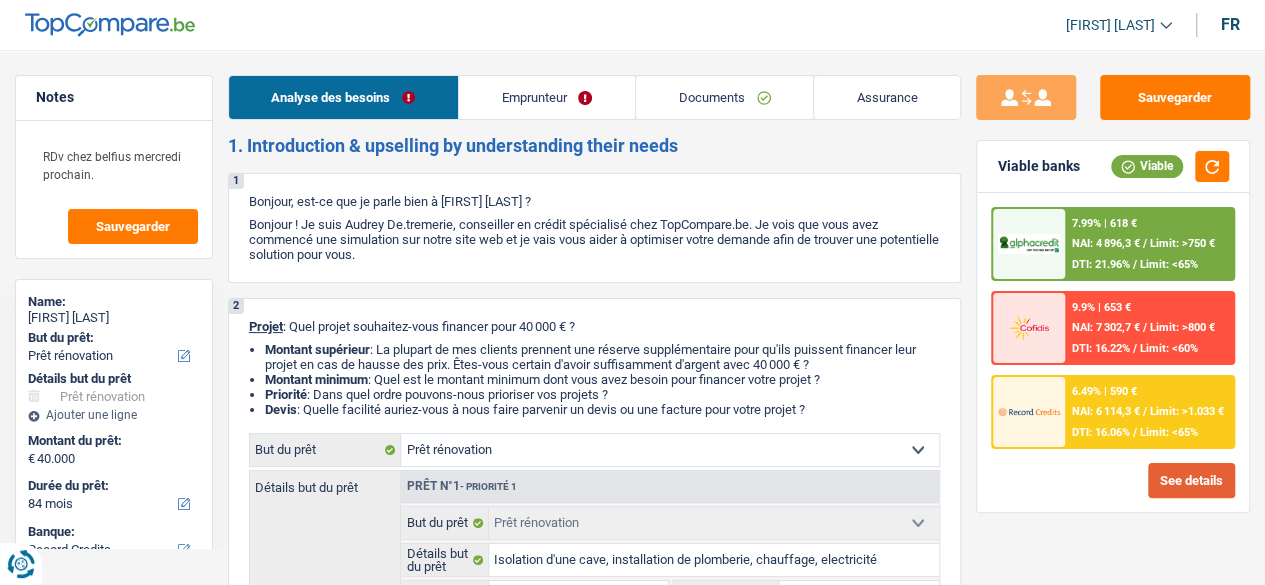 click on "See details" at bounding box center [1191, 480] 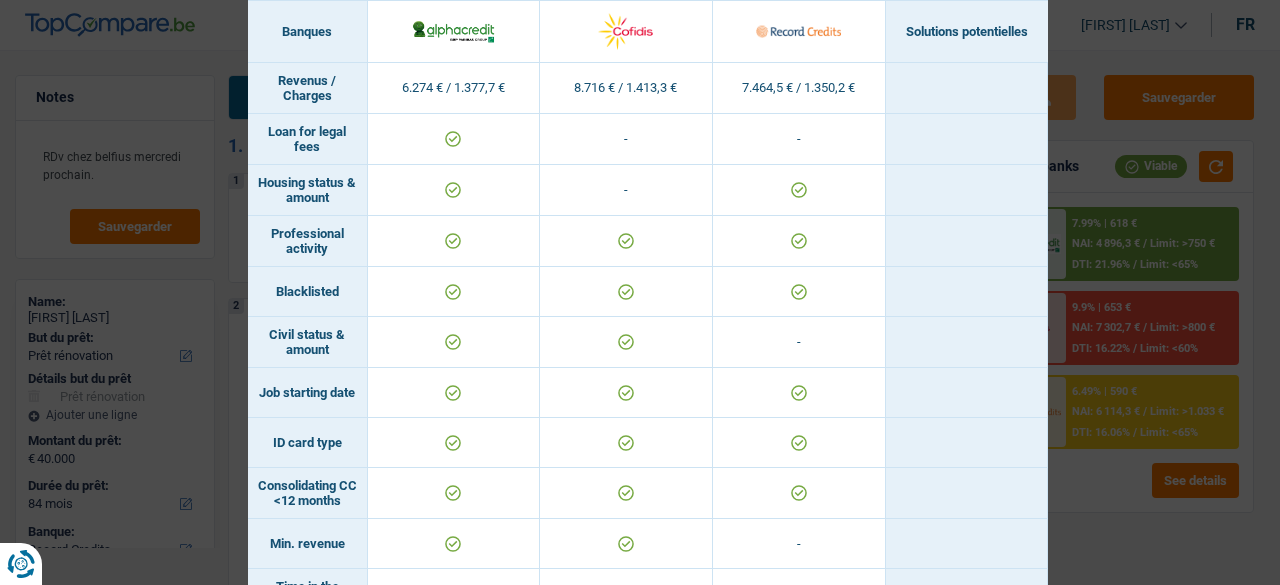 scroll, scrollTop: 0, scrollLeft: 0, axis: both 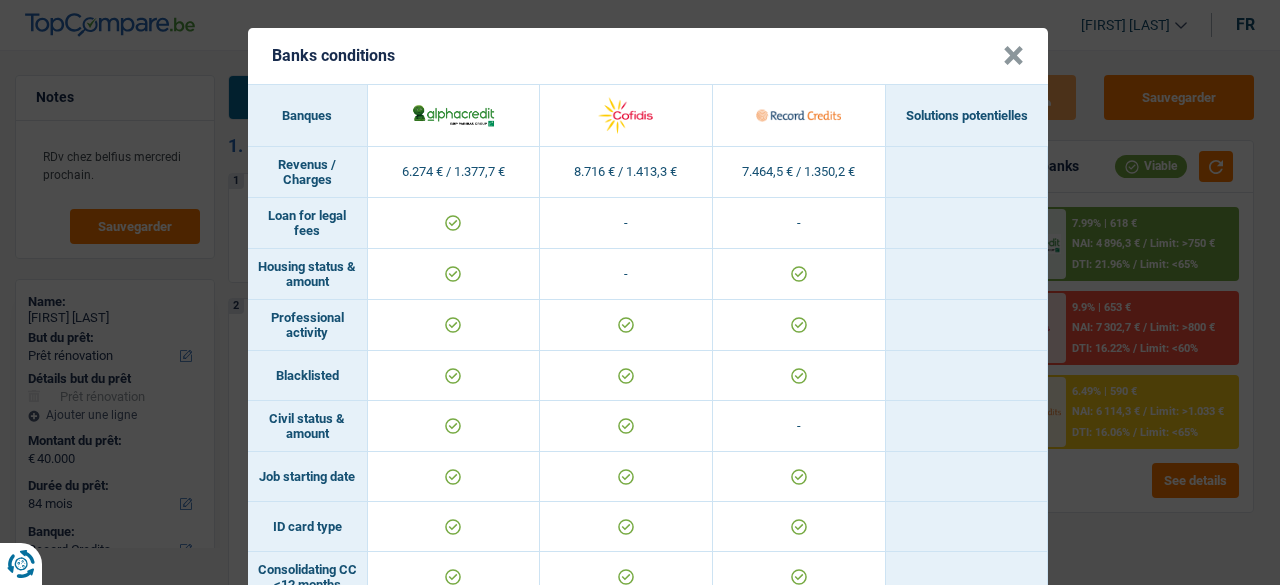 click on "×" at bounding box center [1013, 56] 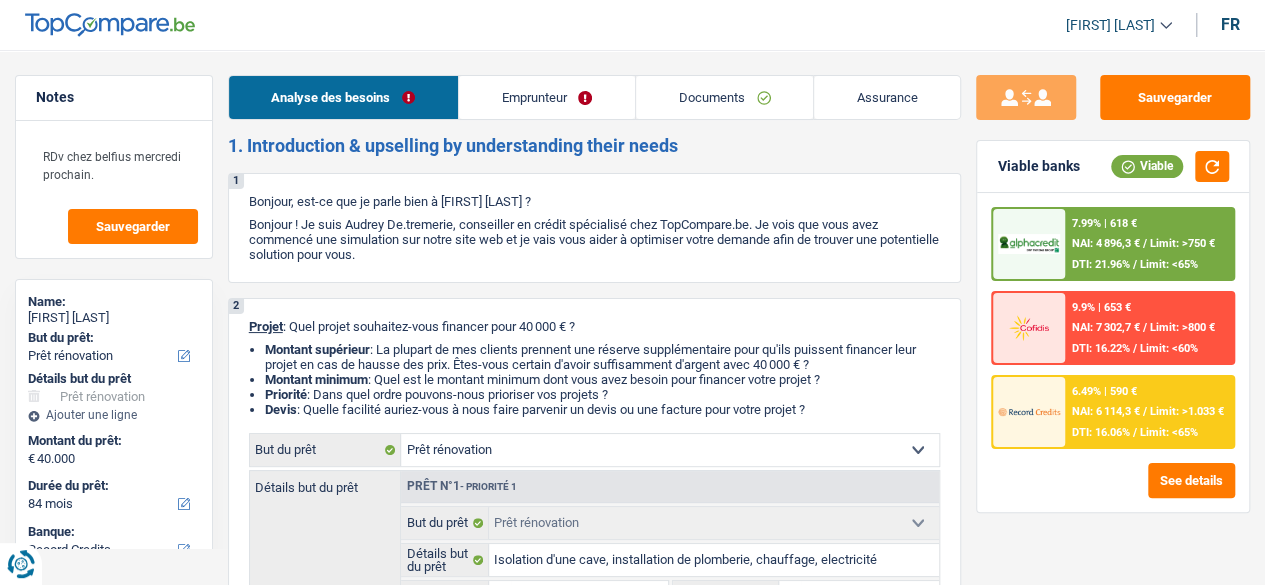 click on "Emprunteur" at bounding box center (547, 97) 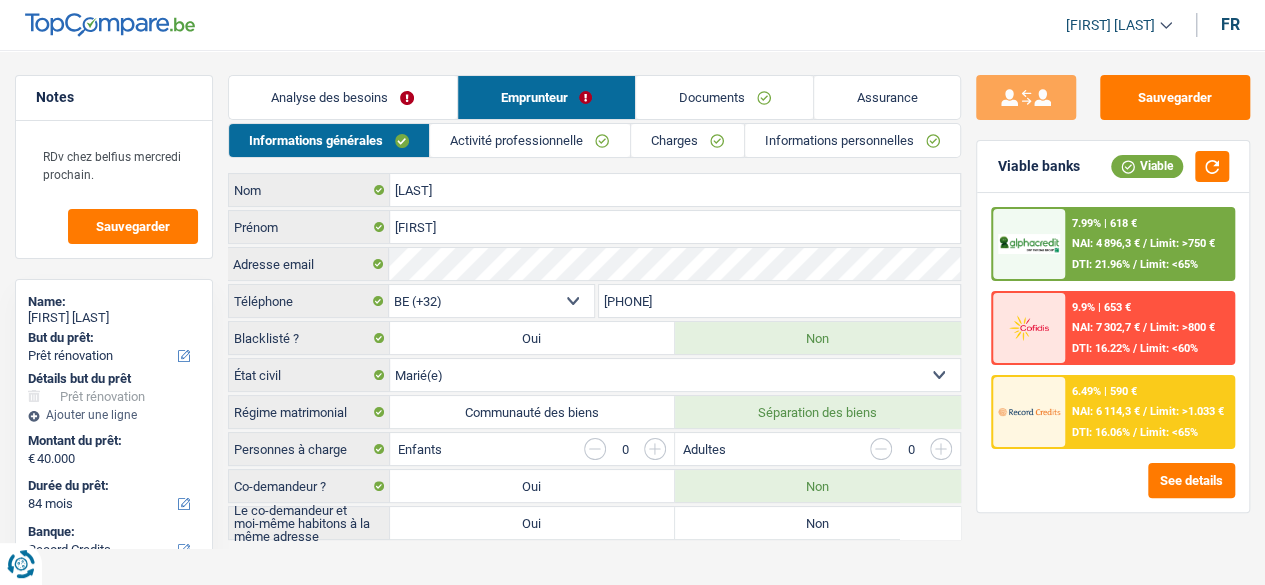 click on "Activité professionnelle" at bounding box center [529, 140] 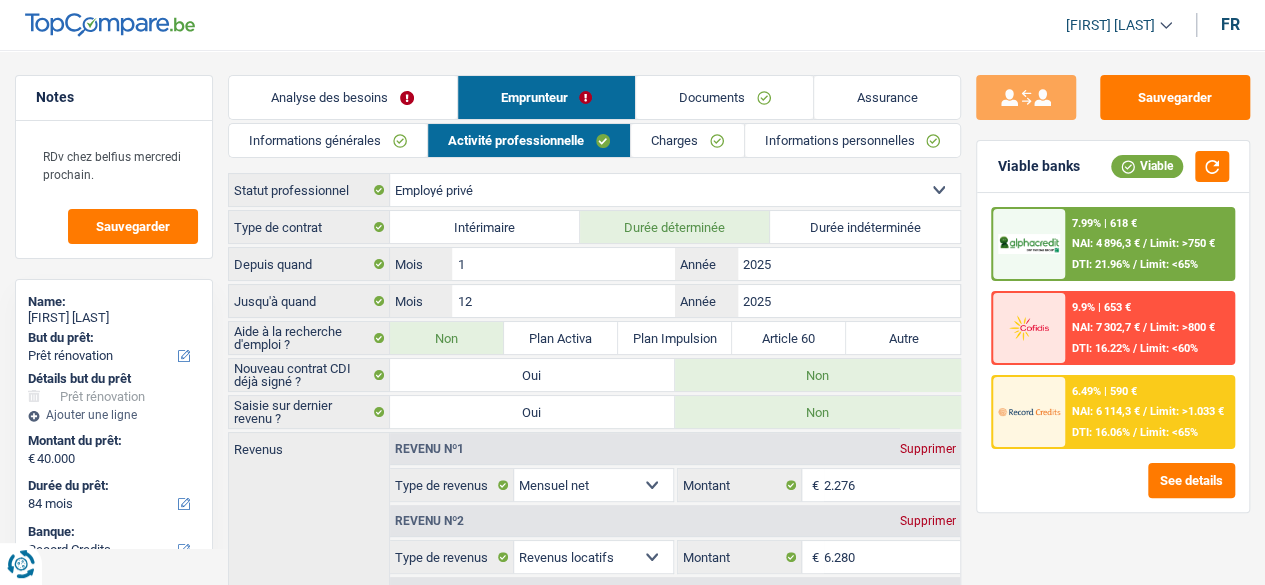 click on "Charges" at bounding box center (687, 140) 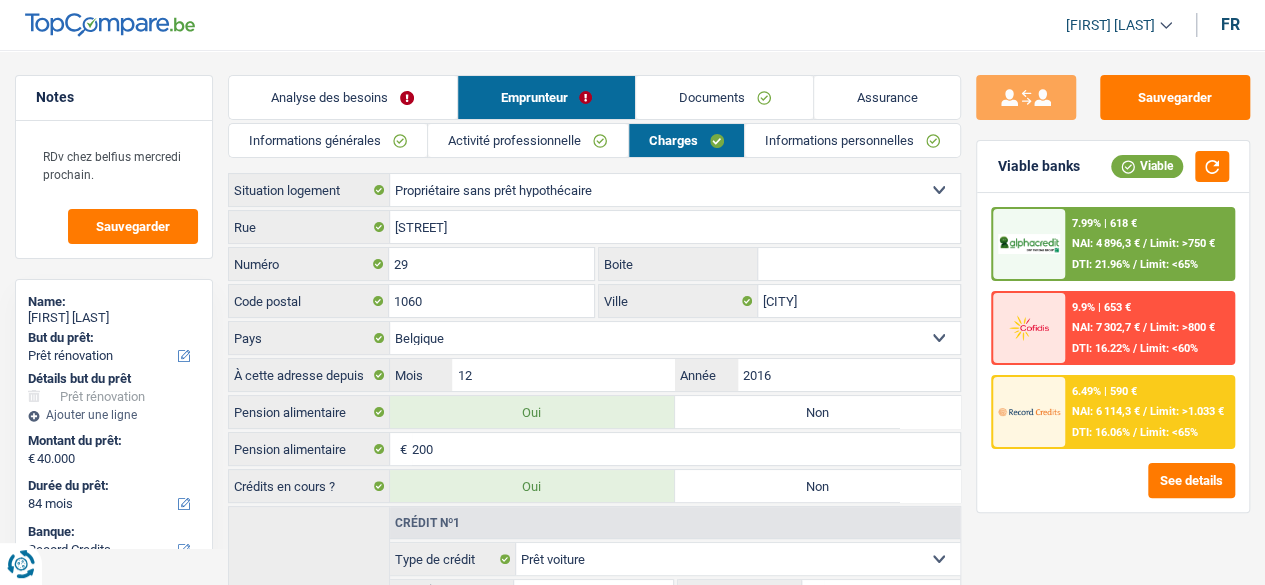 click on "Activité professionnelle" at bounding box center (527, 140) 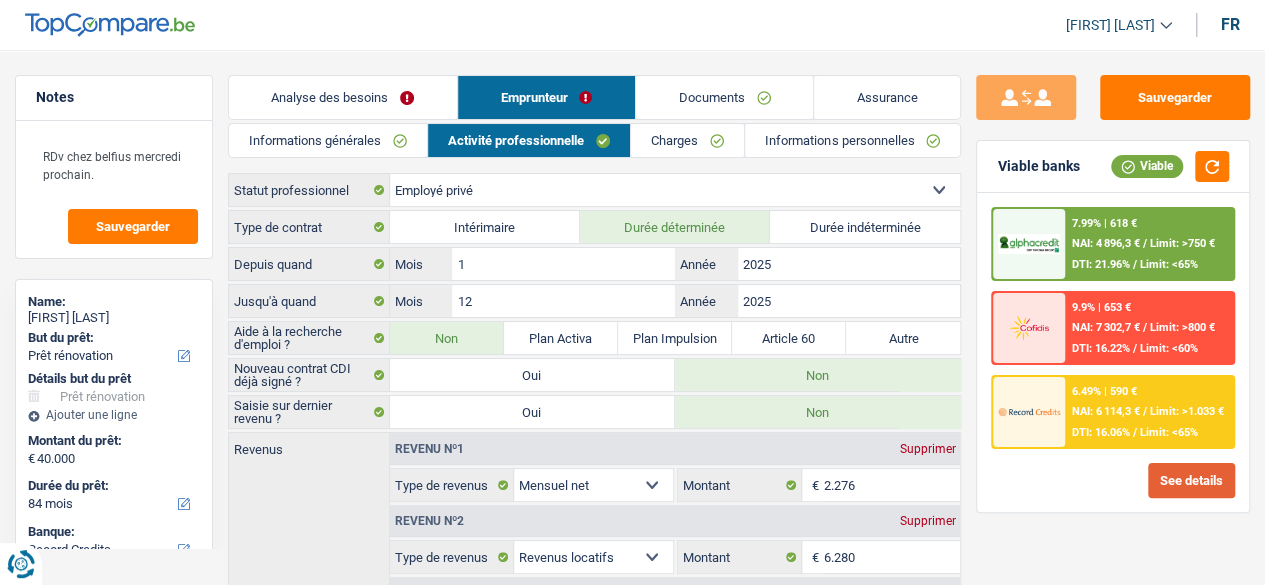 click on "See details" at bounding box center [1191, 480] 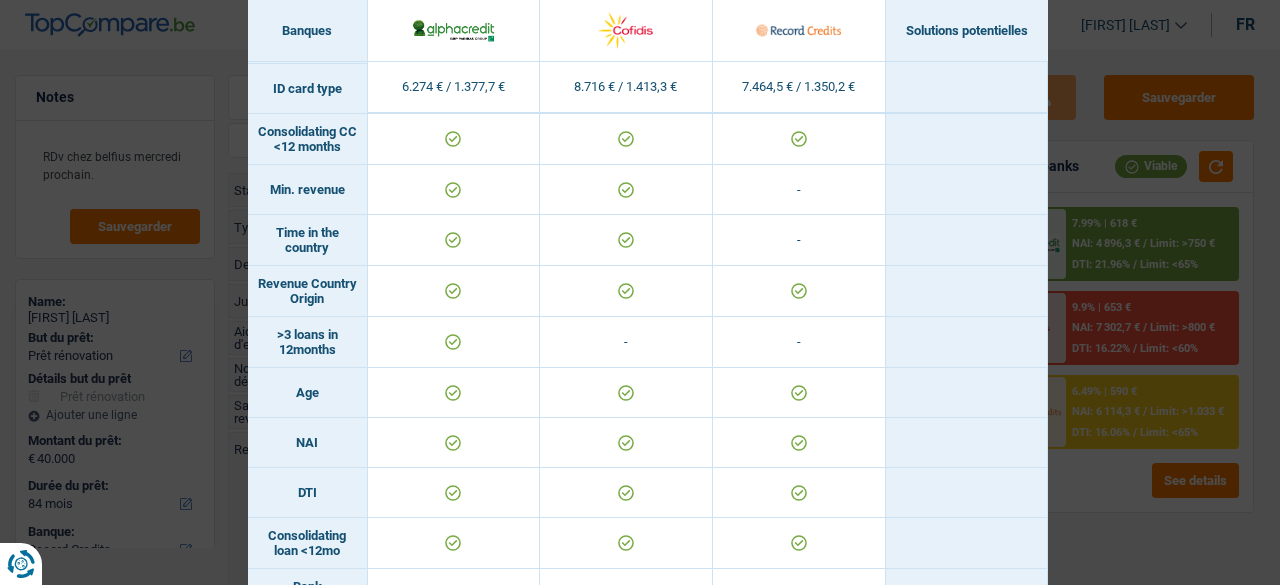 scroll, scrollTop: 0, scrollLeft: 0, axis: both 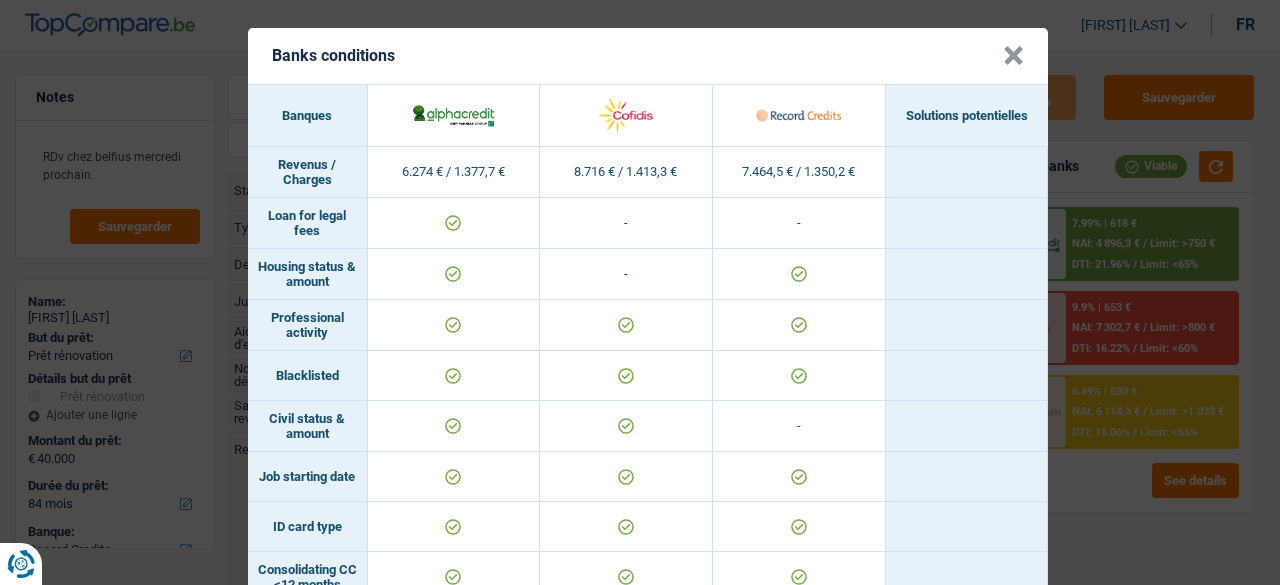 click on "×" at bounding box center (1013, 56) 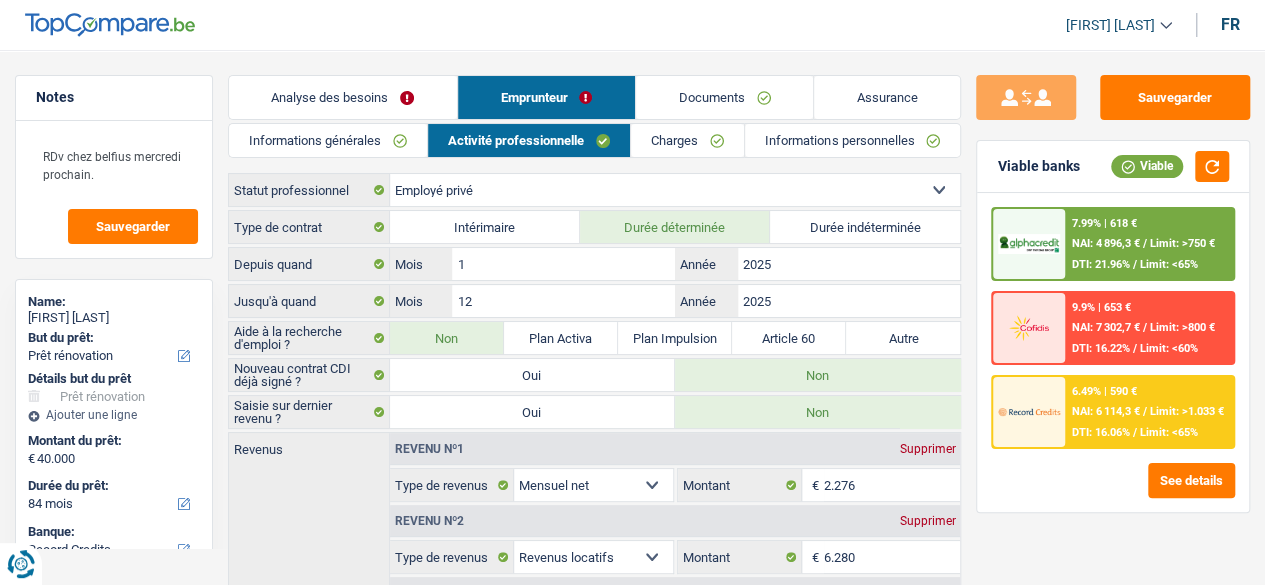 click on "DTI: 16.06%" at bounding box center (1100, 432) 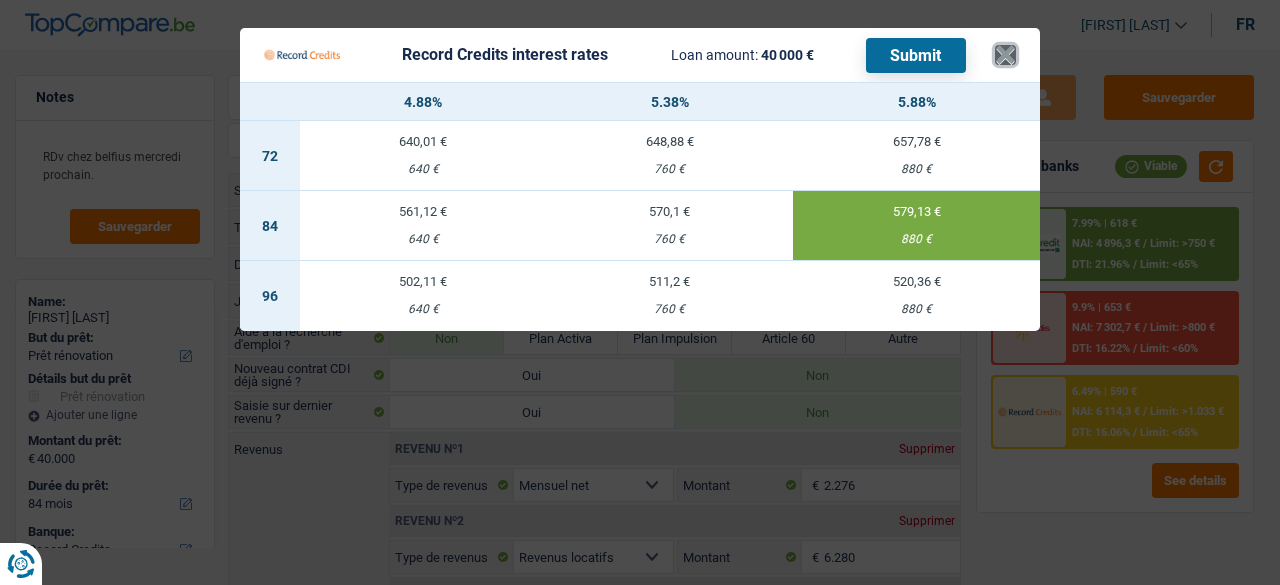 click on "×" at bounding box center [1005, 55] 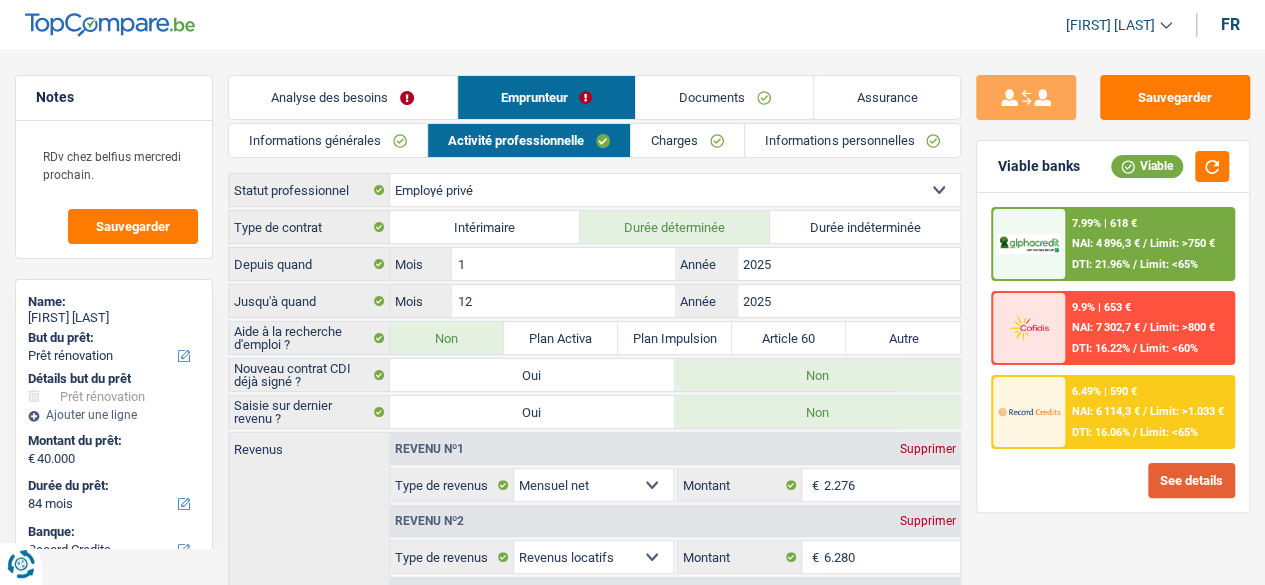 click on "See details" at bounding box center (1191, 480) 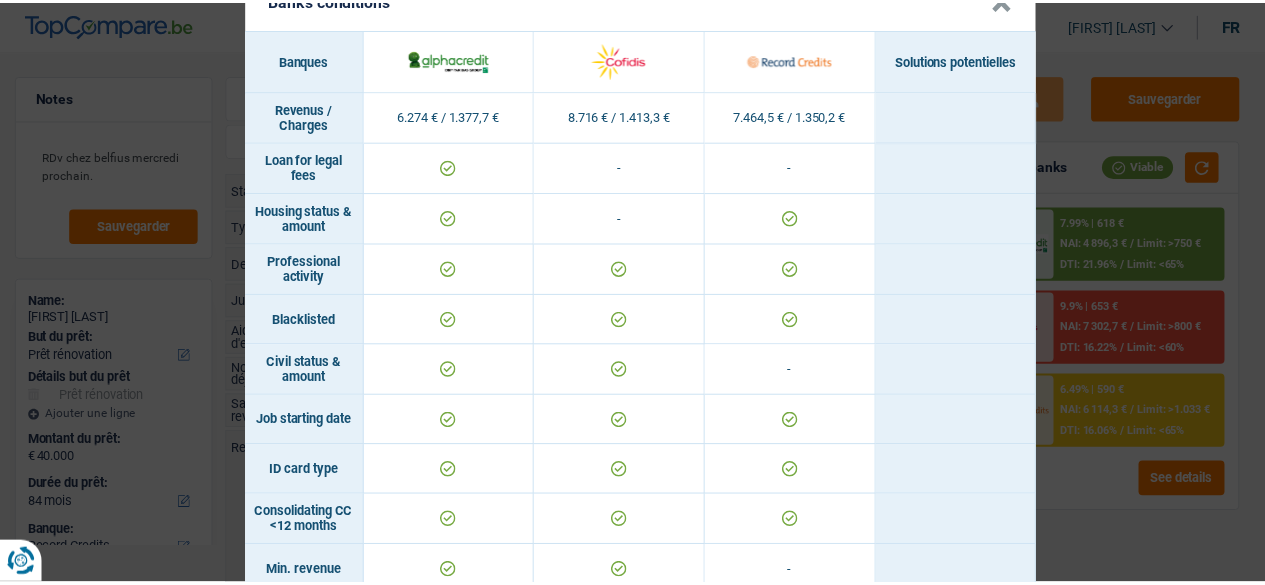 scroll, scrollTop: 0, scrollLeft: 0, axis: both 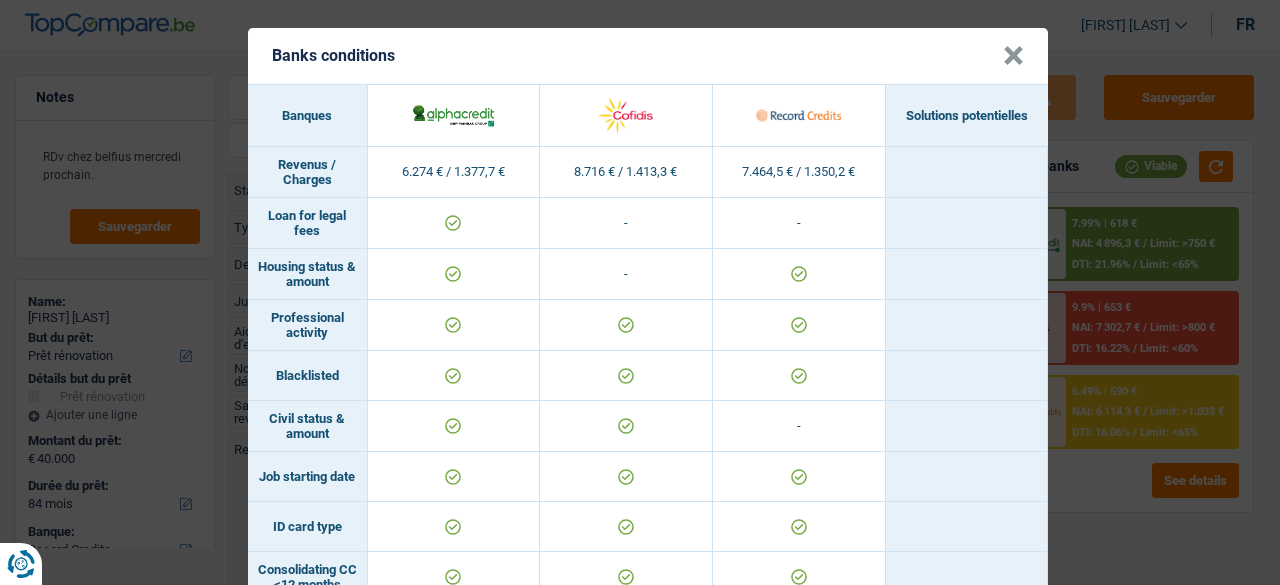 click on "×" at bounding box center (1013, 56) 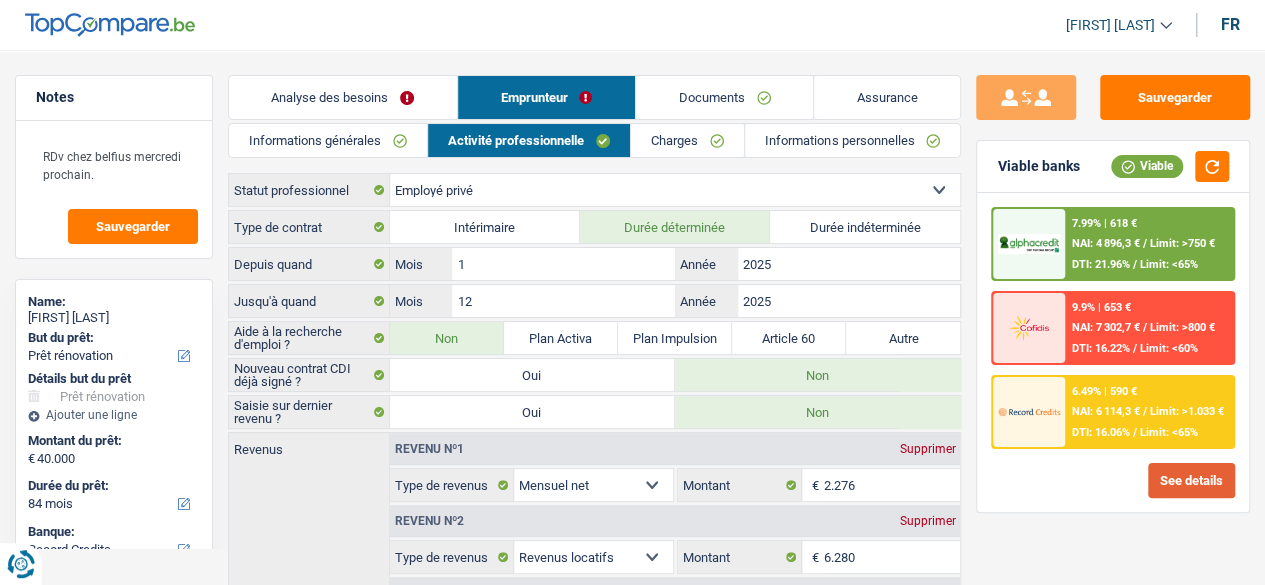 click on "[FIRST] [LAST]" at bounding box center [1110, 25] 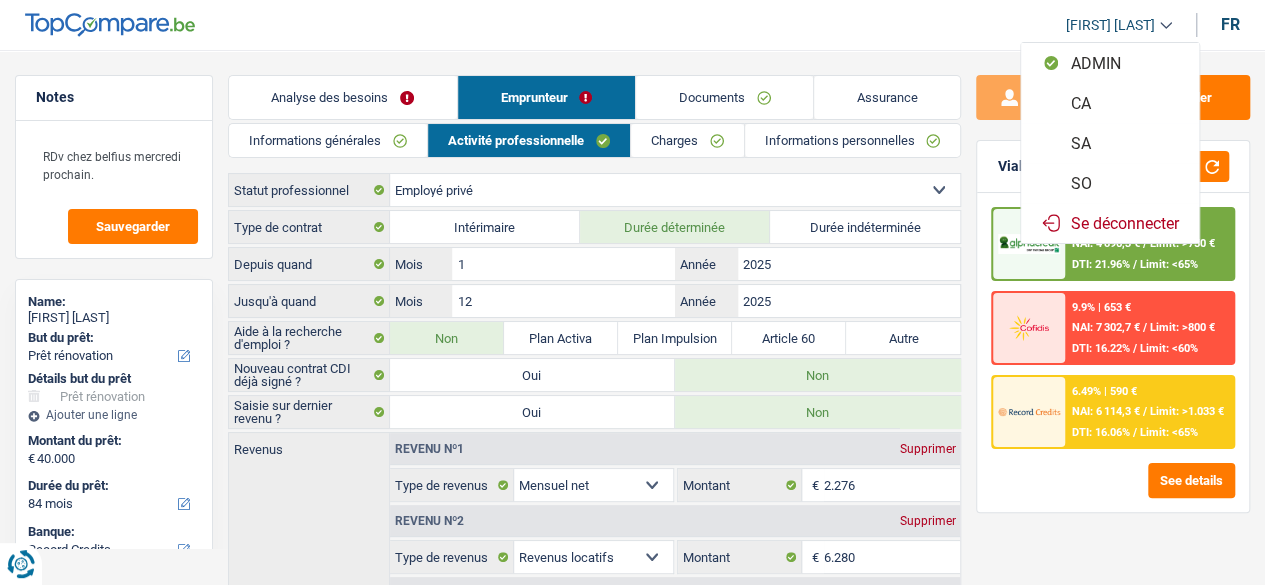 click on "SA" at bounding box center (1110, 143) 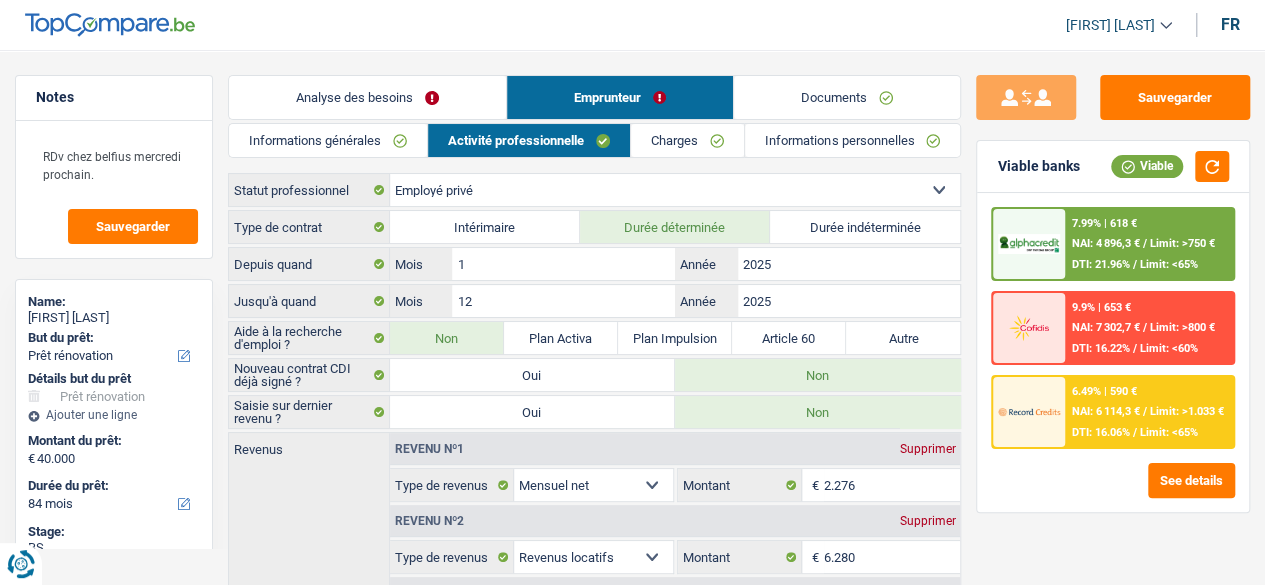 click on "Analyse des besoins" at bounding box center [367, 97] 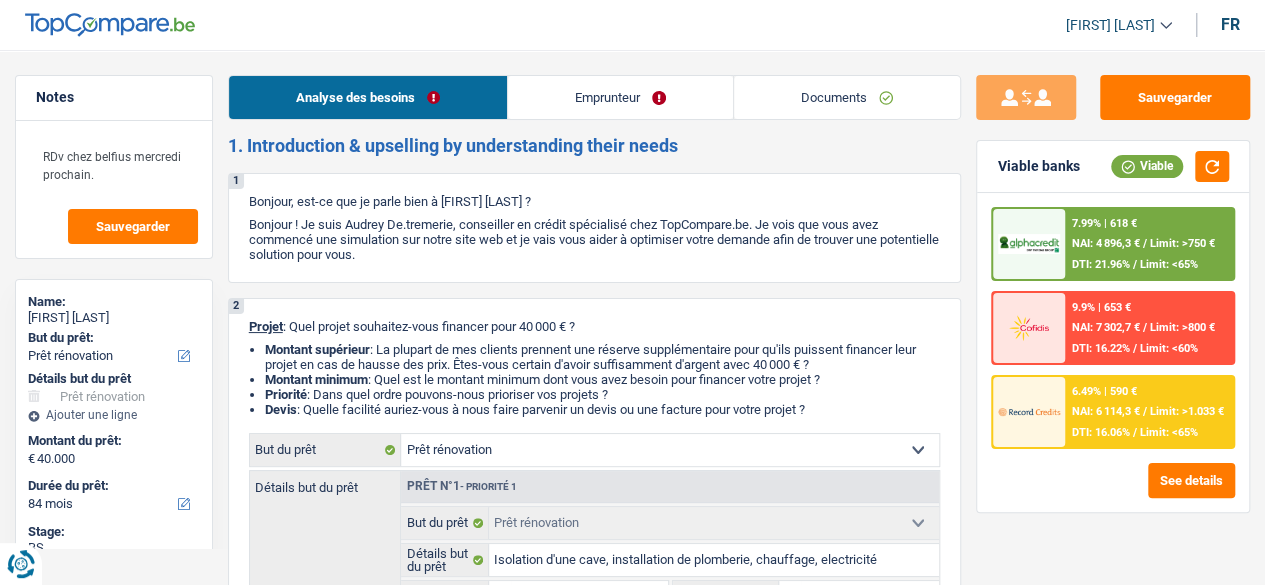 click on "NAI: 4 896,3 €" at bounding box center (1105, 243) 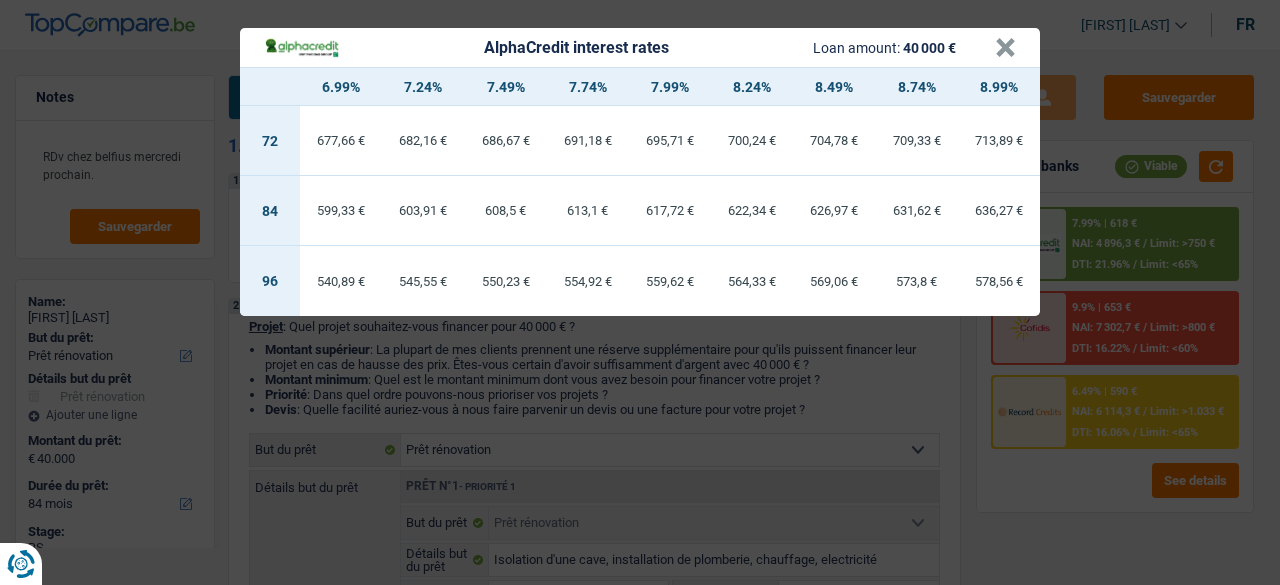 click on "617,72 €" at bounding box center [670, 210] 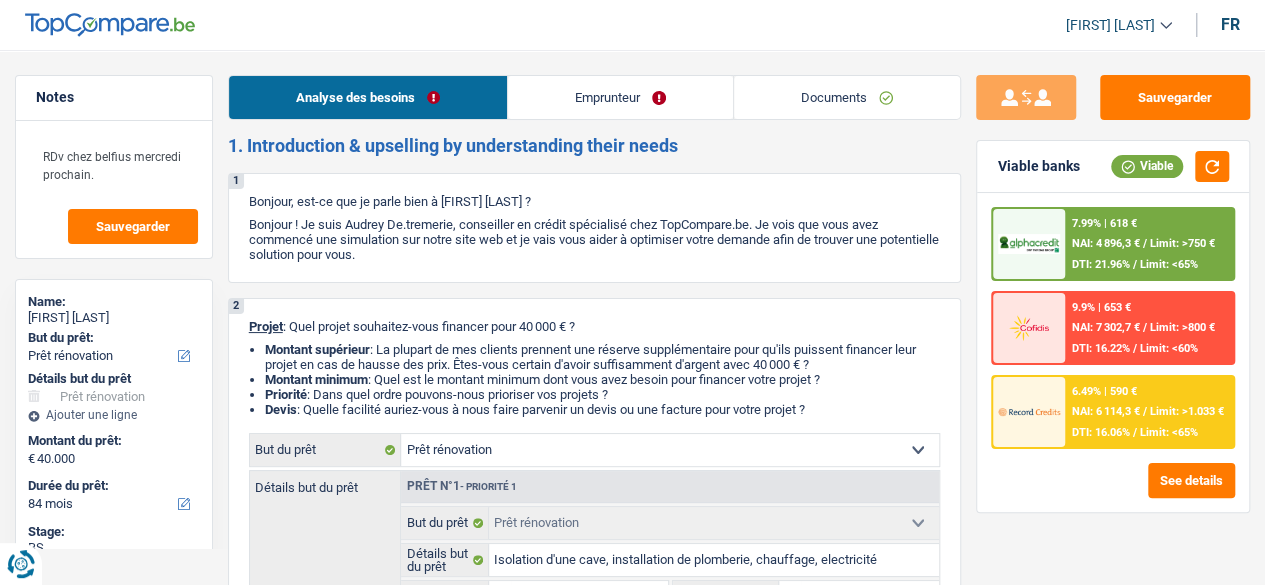 click on "7.99% | 618 €
NAI: 4 896,3 €
/
Limit: >750 €
DTI: 21.96%
/
Limit: <65%" at bounding box center (1149, 244) 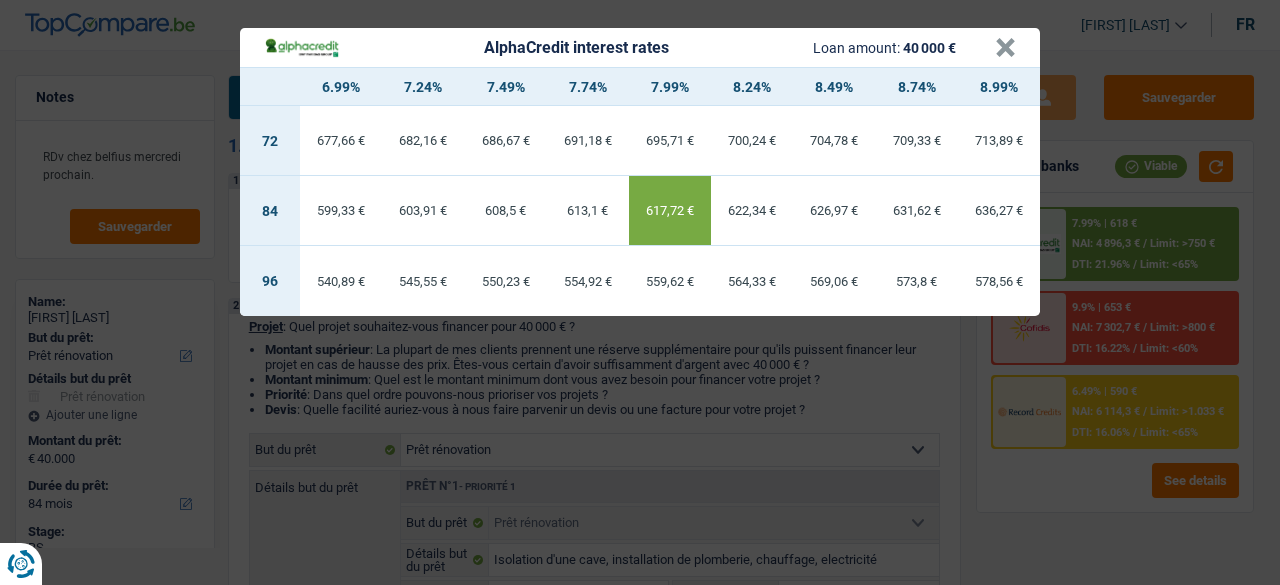 click on "AlphaCredit interest rates
Loan amount:
40 000 €
×" at bounding box center (640, 47) 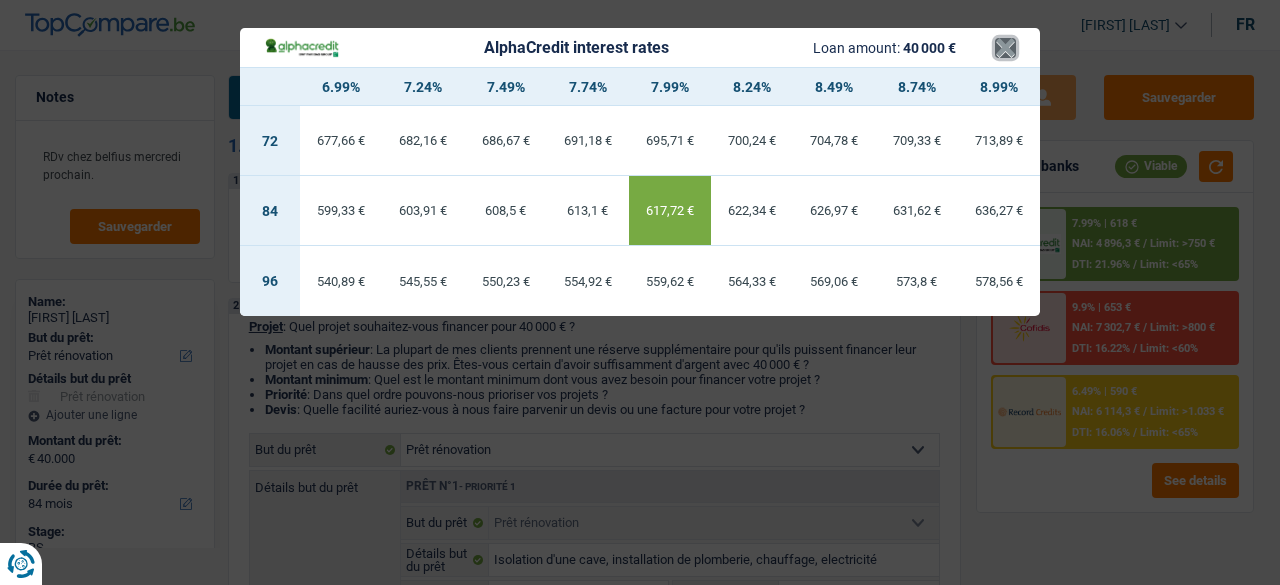 click on "×" at bounding box center [1005, 48] 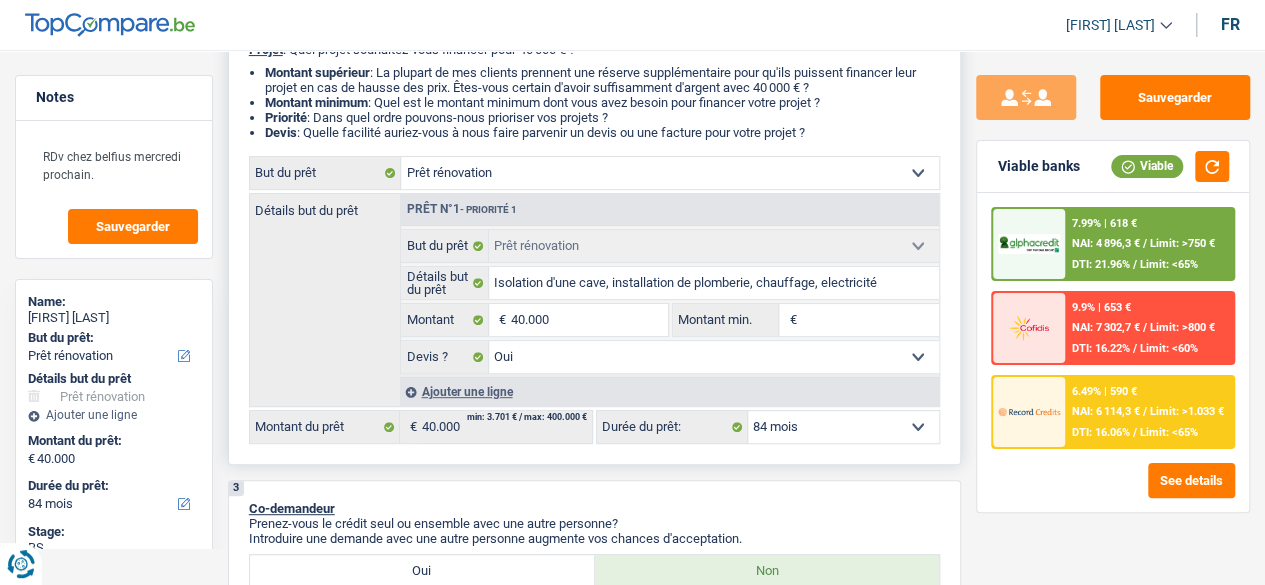 scroll, scrollTop: 278, scrollLeft: 0, axis: vertical 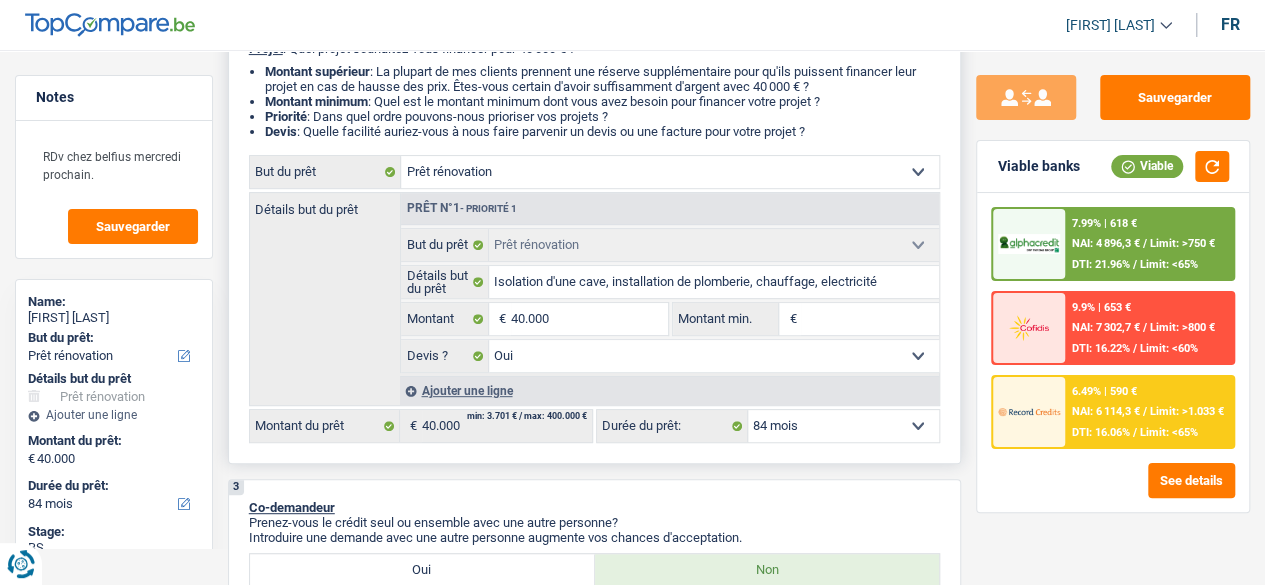 click on "12 mois 18 mois 24 mois 30 mois 36 mois 42 mois 48 mois 60 mois 72 mois 84 mois 96 mois 120 mois 132 mois 144 mois
Sélectionner une option" at bounding box center (844, 426) 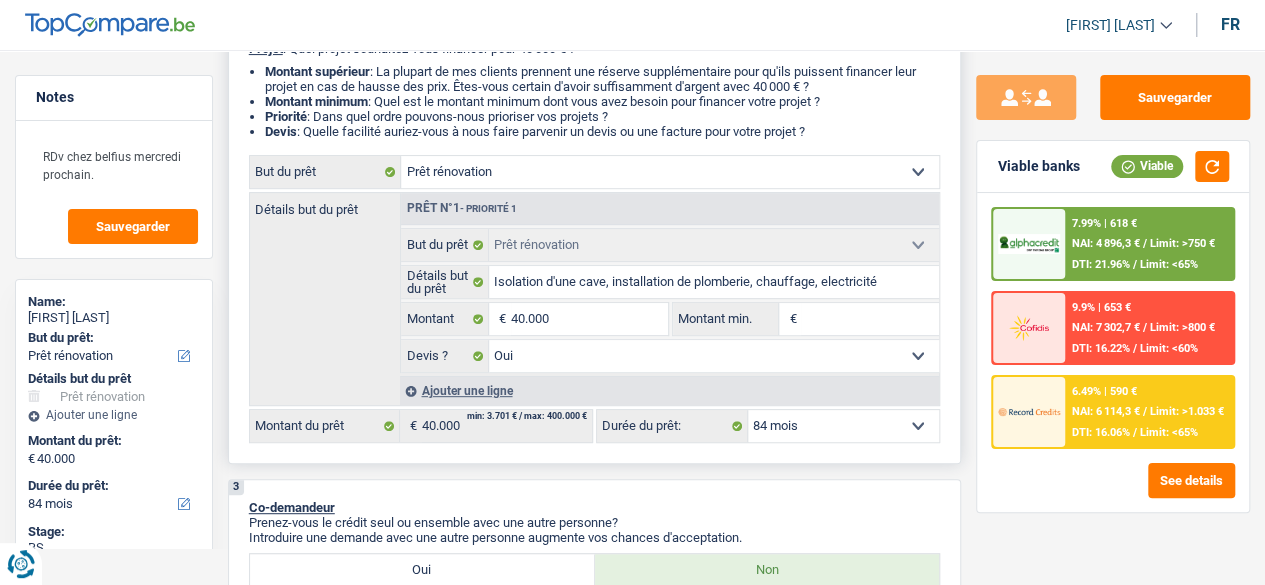 select on "120" 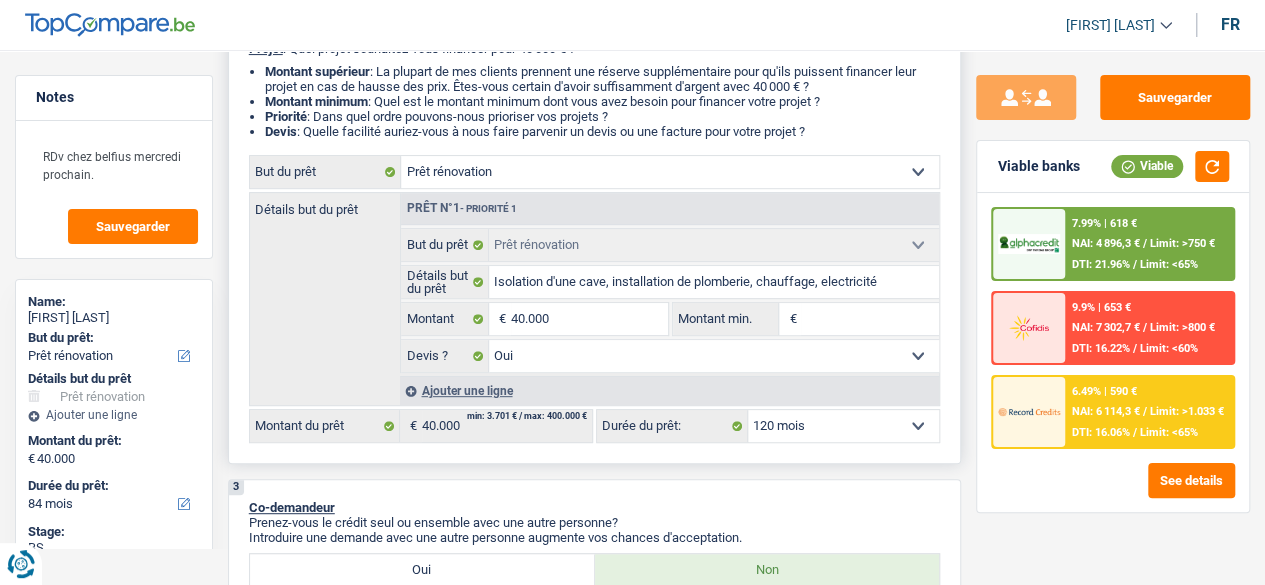 click on "12 mois 18 mois 24 mois 30 mois 36 mois 42 mois 48 mois 60 mois 72 mois 84 mois 96 mois 120 mois 132 mois 144 mois
Sélectionner une option" at bounding box center (844, 426) 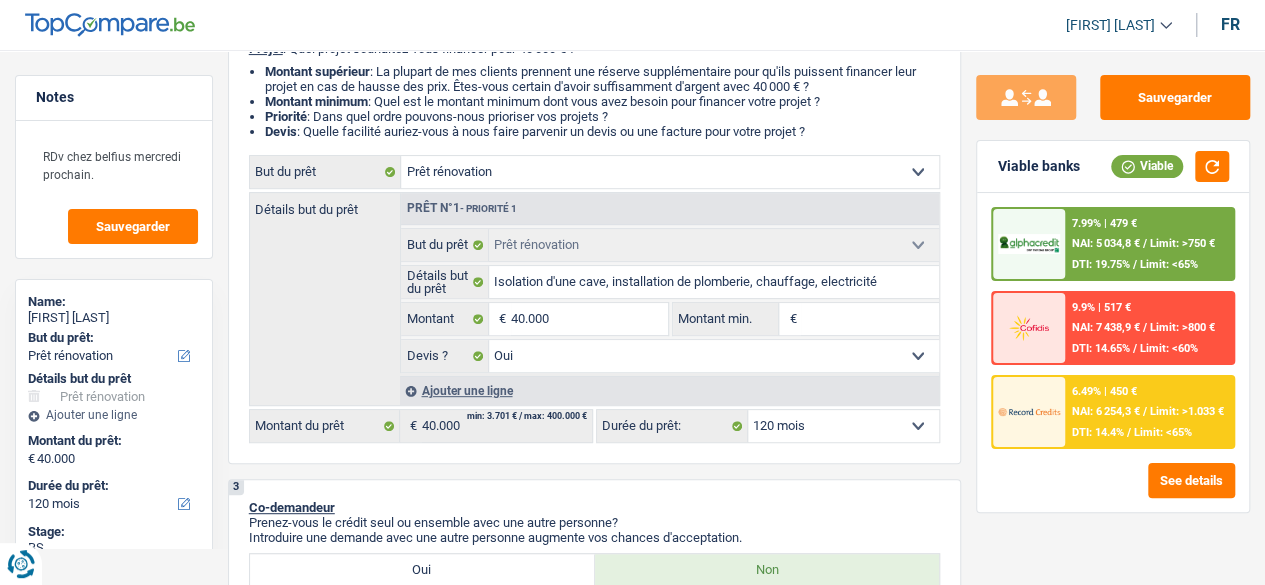 click on "7.99% | 479 €" at bounding box center (1103, 223) 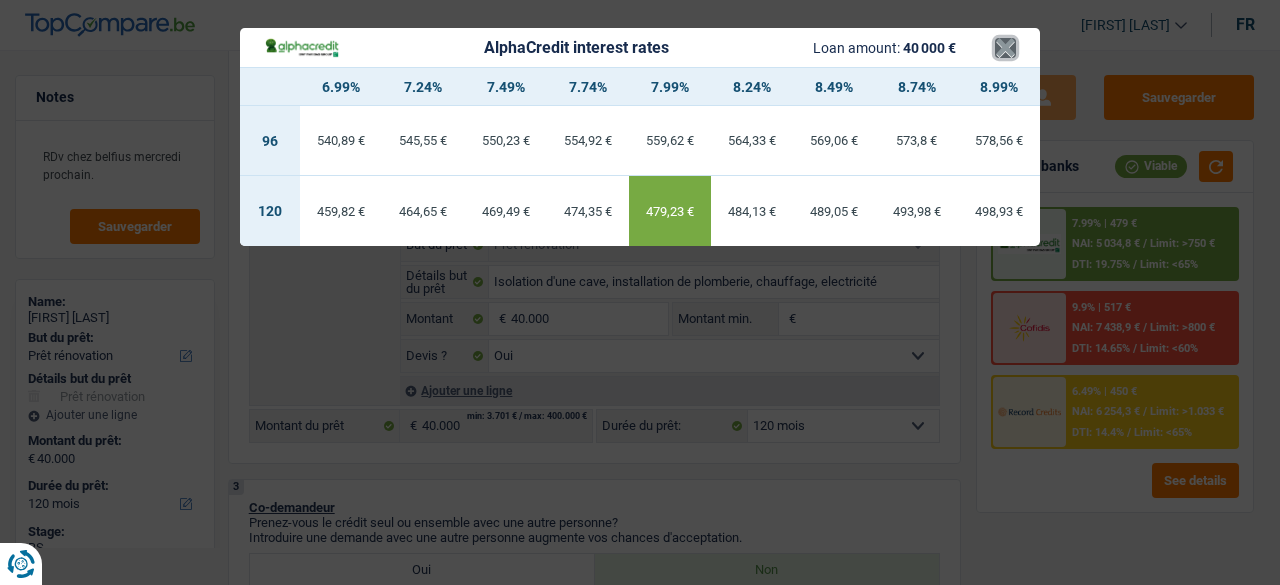 click on "×" at bounding box center (1005, 48) 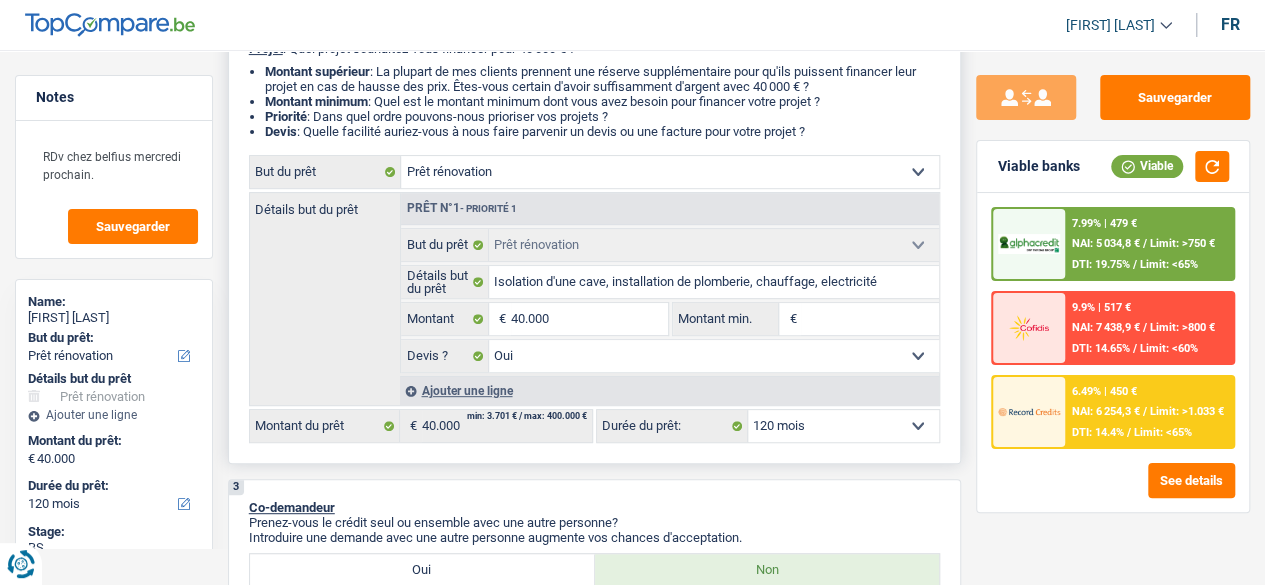 click on "12 mois 18 mois 24 mois 30 mois 36 mois 42 mois 48 mois 60 mois 72 mois 84 mois 96 mois 120 mois 132 mois 144 mois
Sélectionner une option" at bounding box center [844, 426] 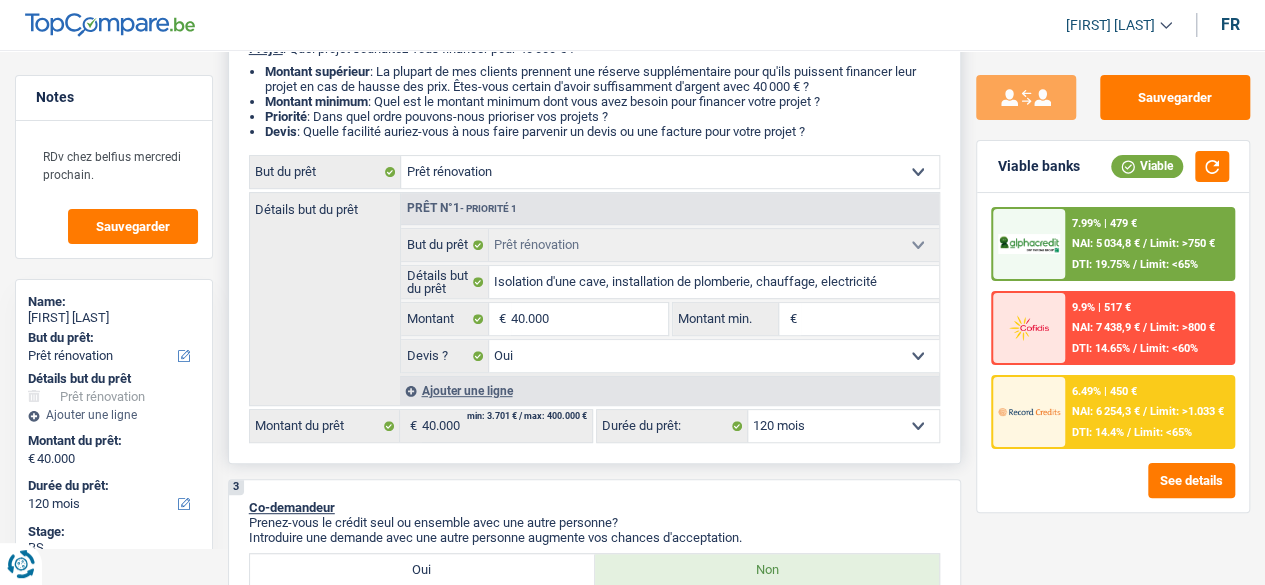 select on "84" 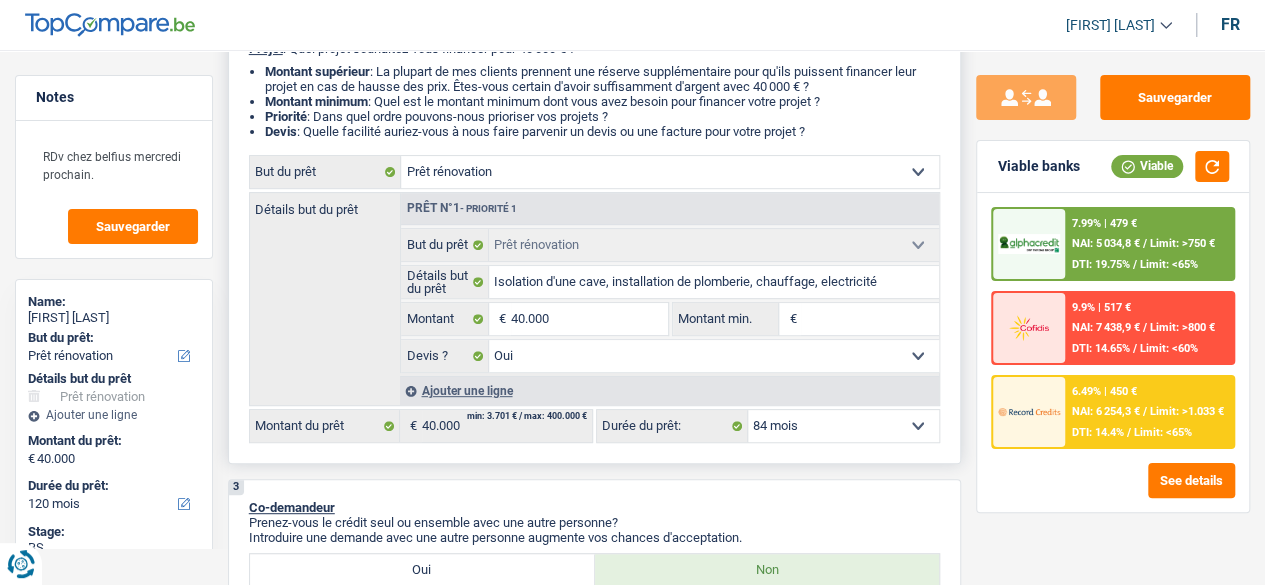 click on "12 mois 18 mois 24 mois 30 mois 36 mois 42 mois 48 mois 60 mois 72 mois 84 mois 96 mois 120 mois 132 mois 144 mois
Sélectionner une option" at bounding box center [844, 426] 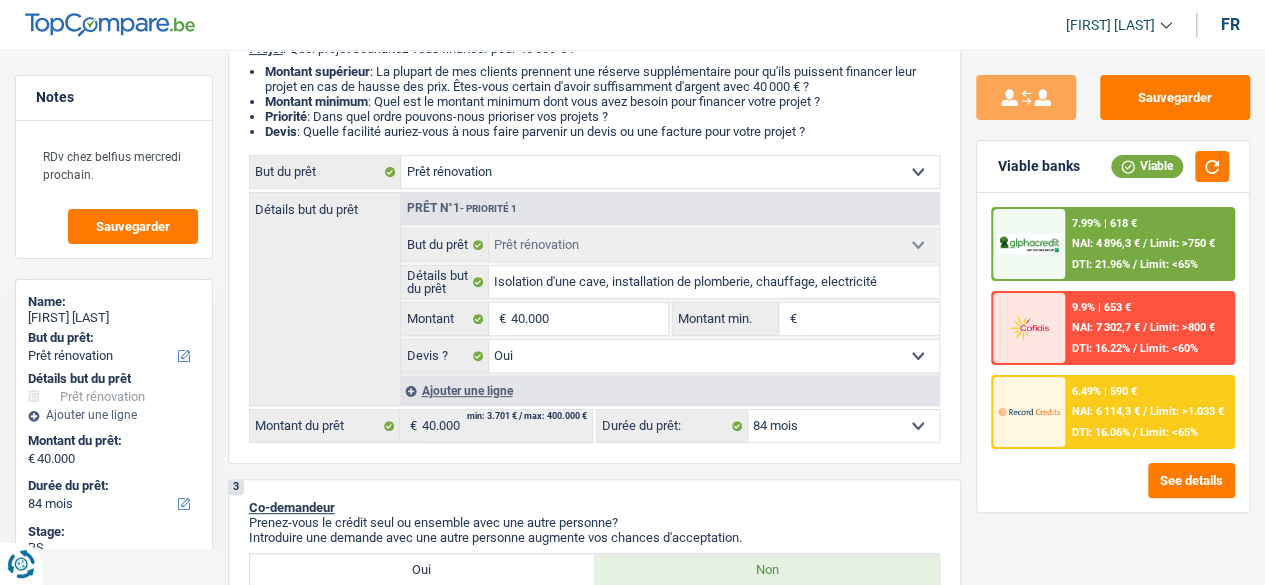 click on "Limit: >1.033 €" at bounding box center (1186, 411) 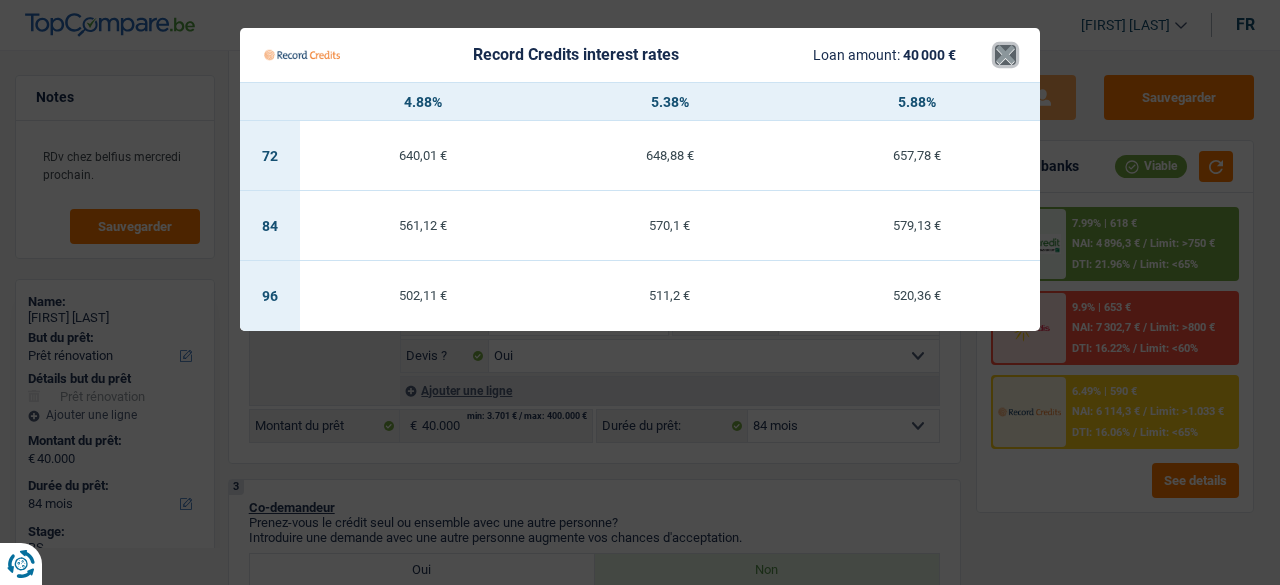 click on "×" at bounding box center (1005, 55) 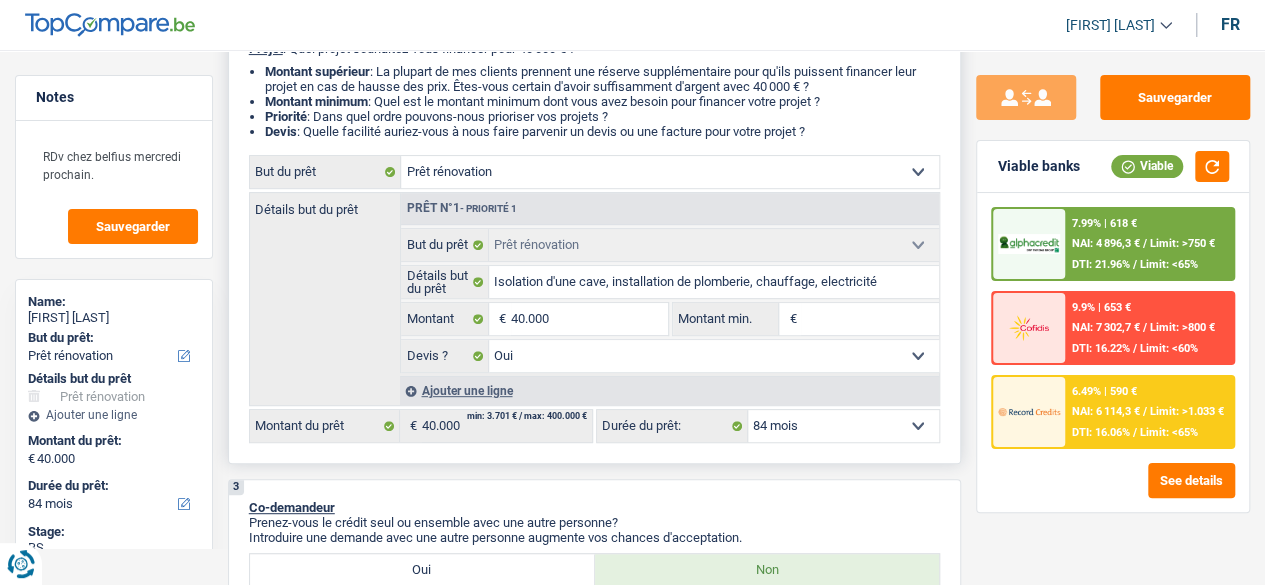 scroll, scrollTop: 0, scrollLeft: 0, axis: both 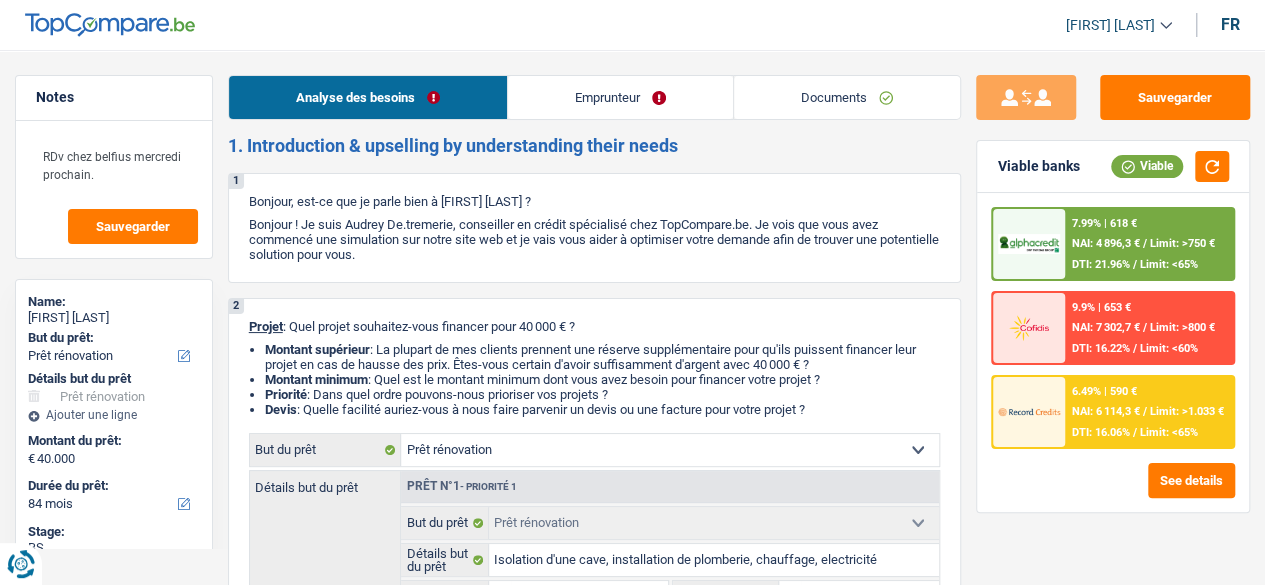 click on "[FIRST] [LAST]" at bounding box center (1110, 25) 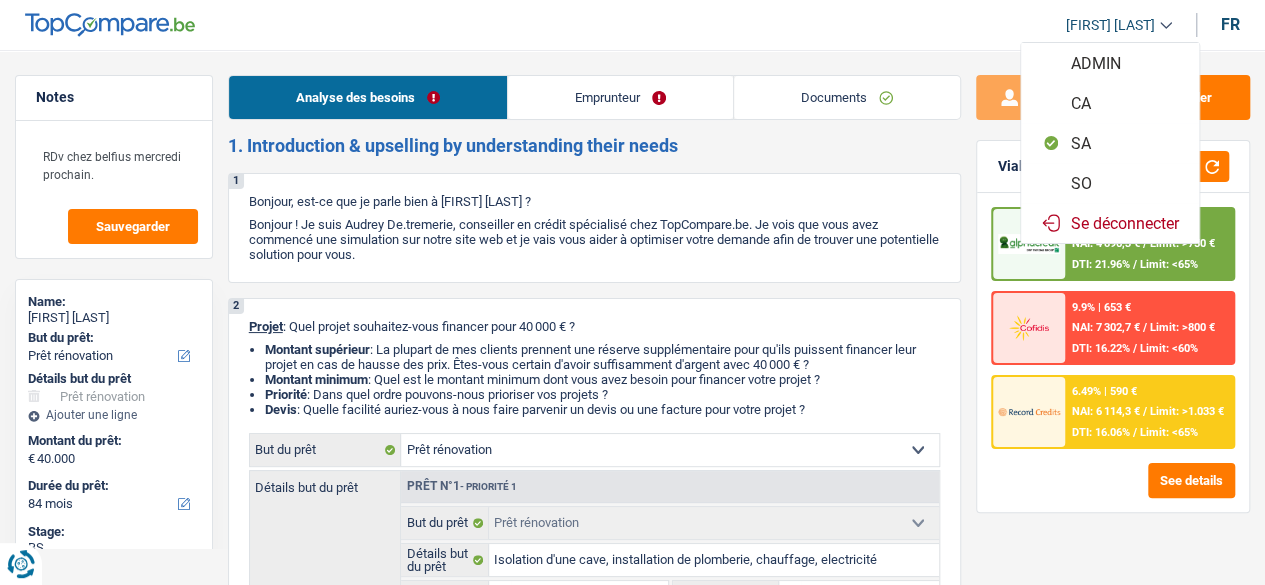 click on "SO" at bounding box center [1110, 183] 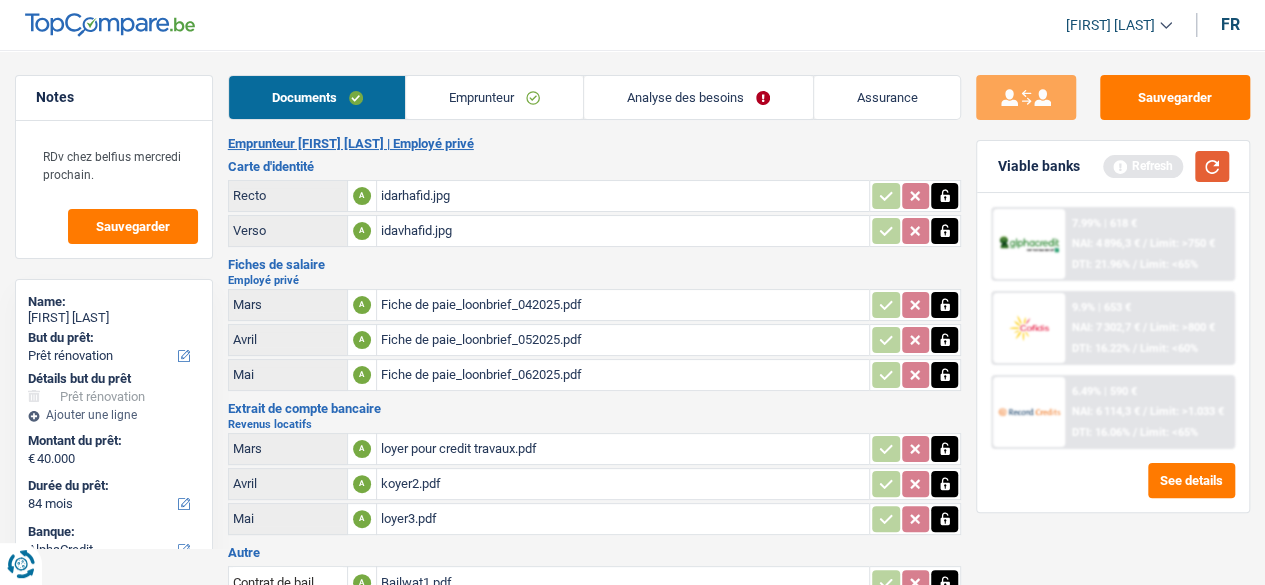 click at bounding box center (1212, 166) 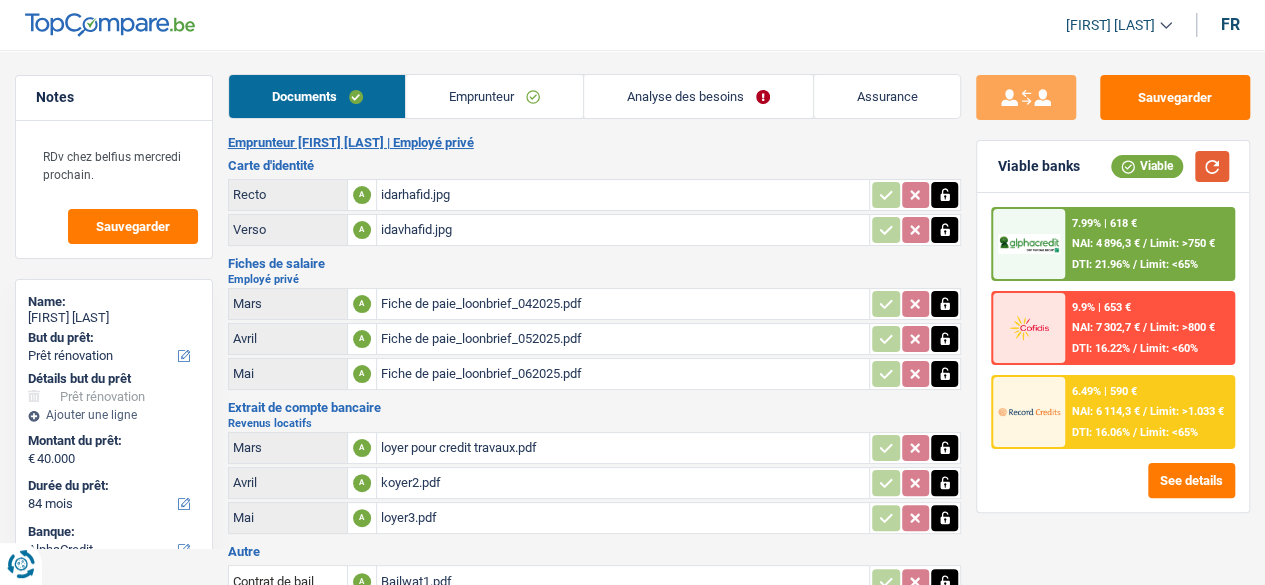 scroll, scrollTop: 0, scrollLeft: 0, axis: both 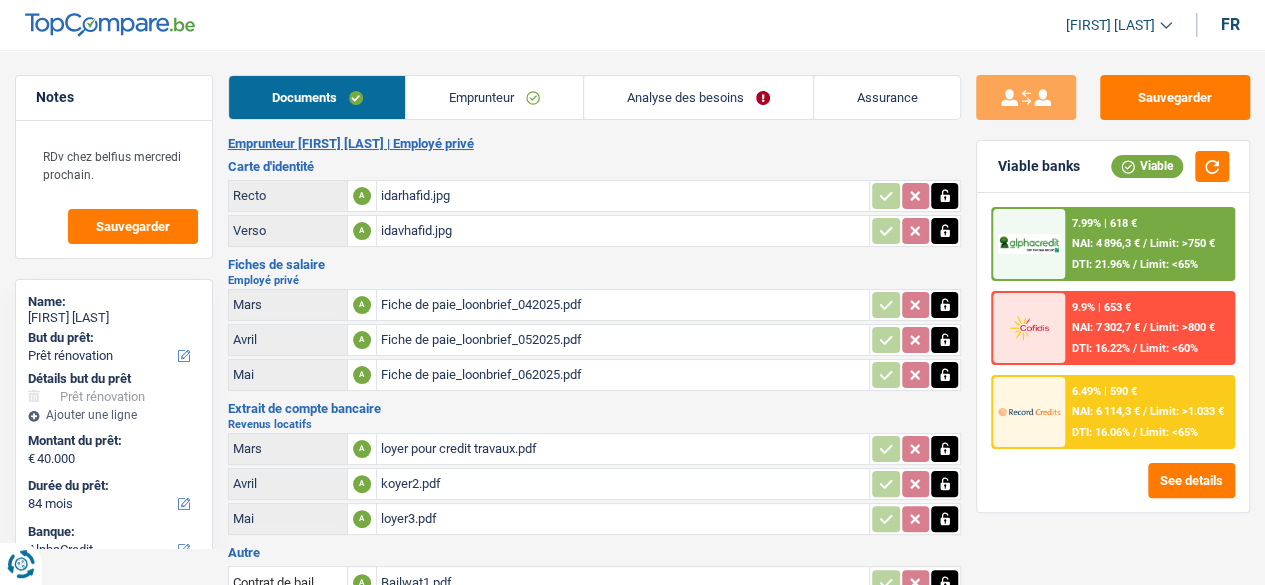 click on "Emprunteur" at bounding box center (494, 97) 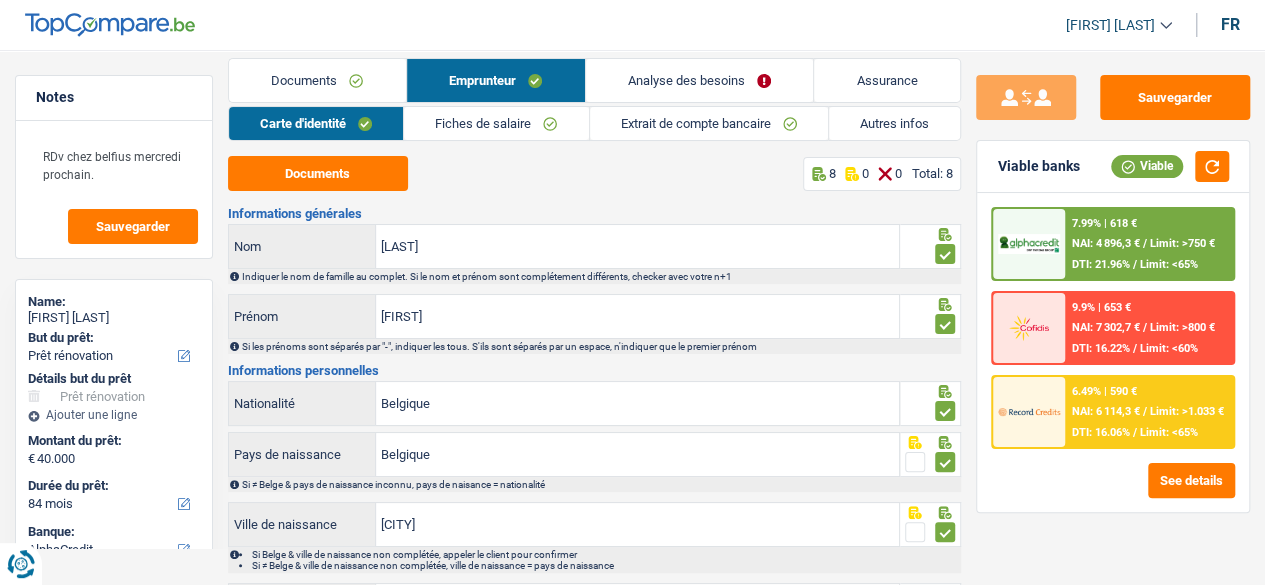 scroll, scrollTop: 22, scrollLeft: 0, axis: vertical 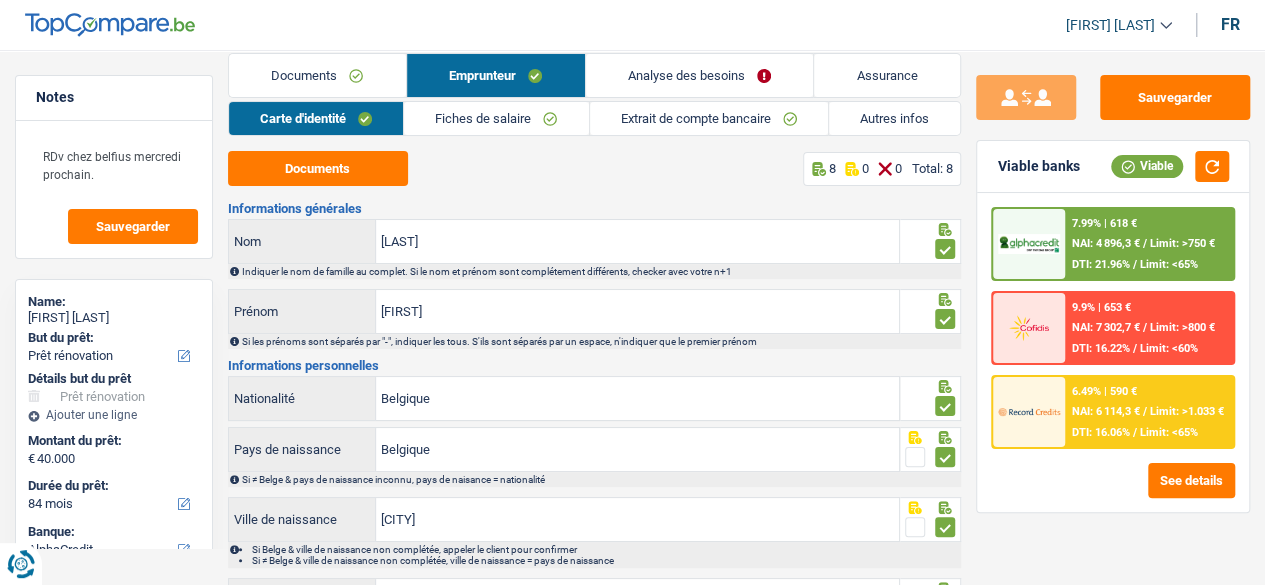 click on "Documents" at bounding box center (317, 75) 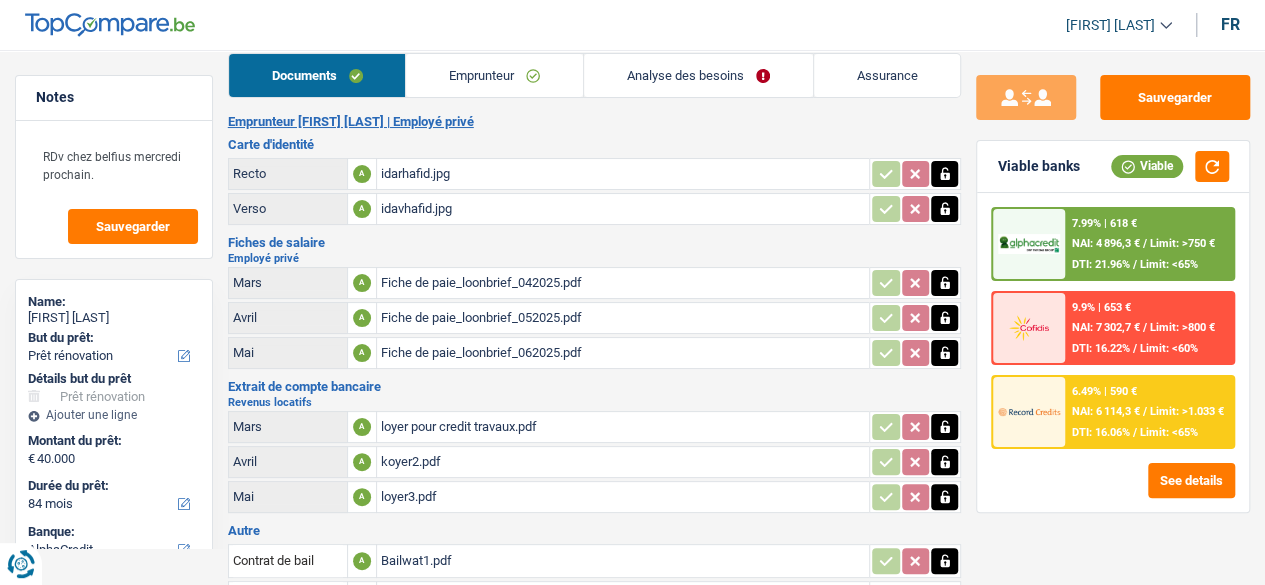 click on "Documents Emprunteur Analyse des besoins Assurance
Emprunteur Hafid Saoud | Employé privé
Carte d'identité
Recto
A
idarhafid.jpg
Verso
A
idavhafid.jpg
Fiches de salaire
Employé privé
Mars
A
Fiche de paie_loonbrief_042025.pdf
Avril
A
Fiche de paie_loonbrief_052025.pdf
Mai
A
Fiche de paie_loonbrief_062025.pdf
Extrait de compte bancaire
Revenus locatifs" at bounding box center (595, 462) 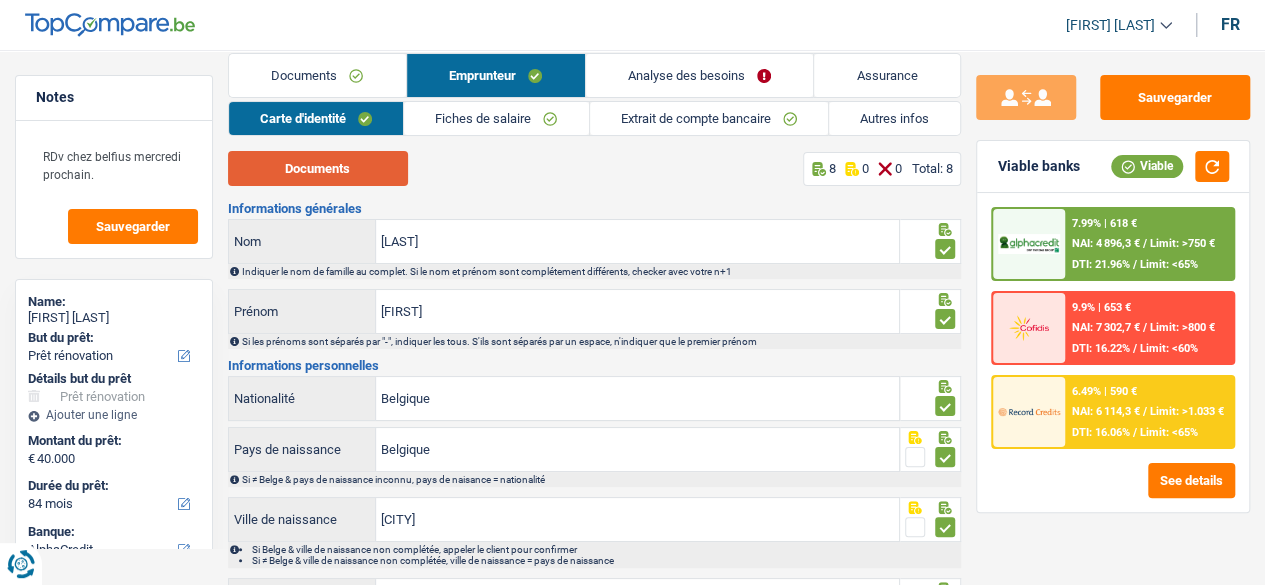click on "Documents" at bounding box center [318, 168] 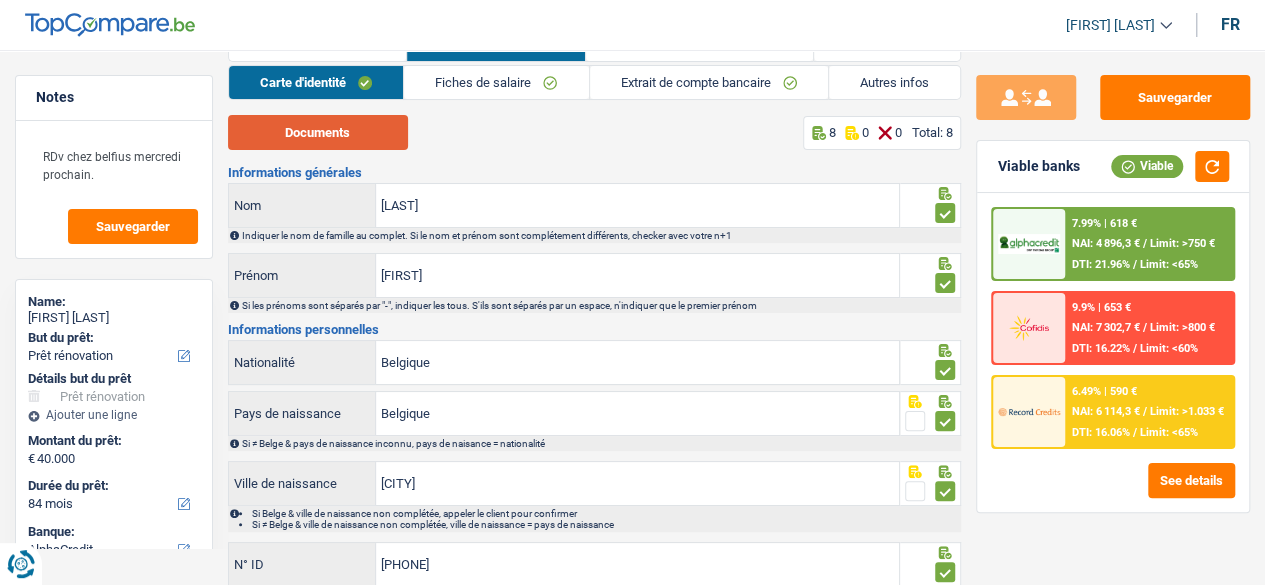 scroll, scrollTop: 71, scrollLeft: 0, axis: vertical 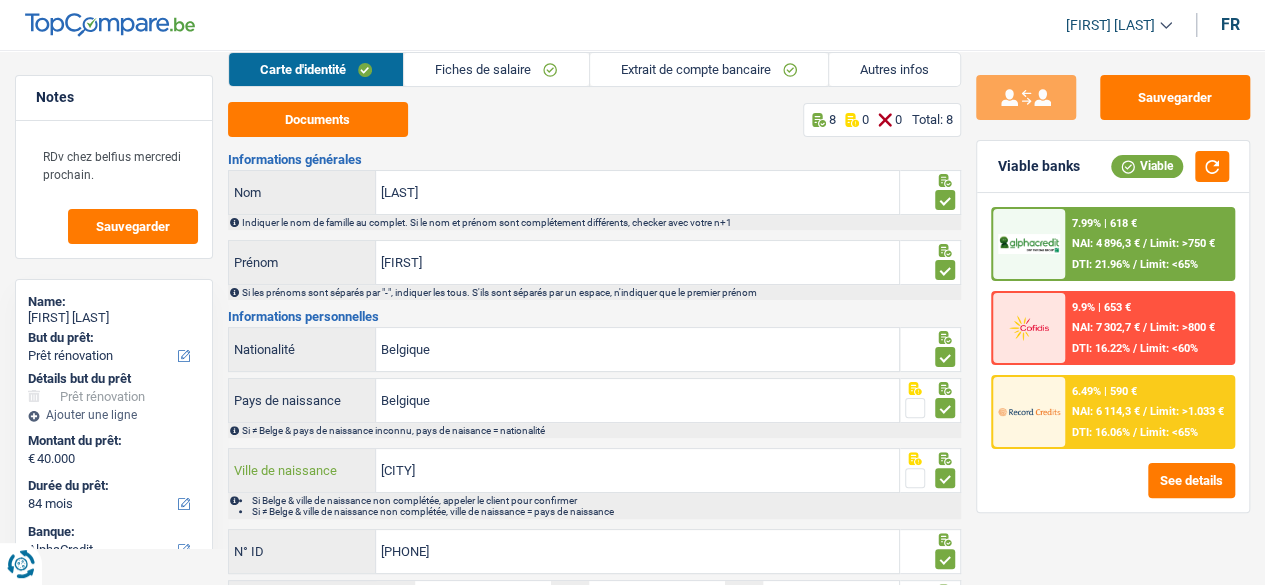 click on "Bruxelles" at bounding box center (637, 470) 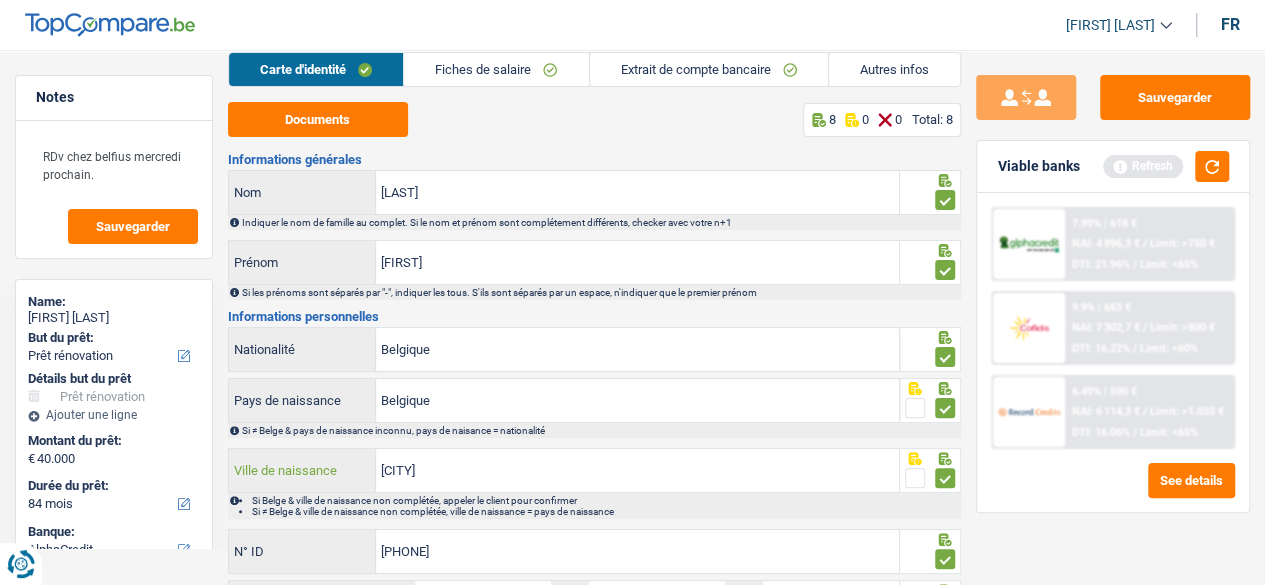 type on "Saint-Josse-ten-Nodde" 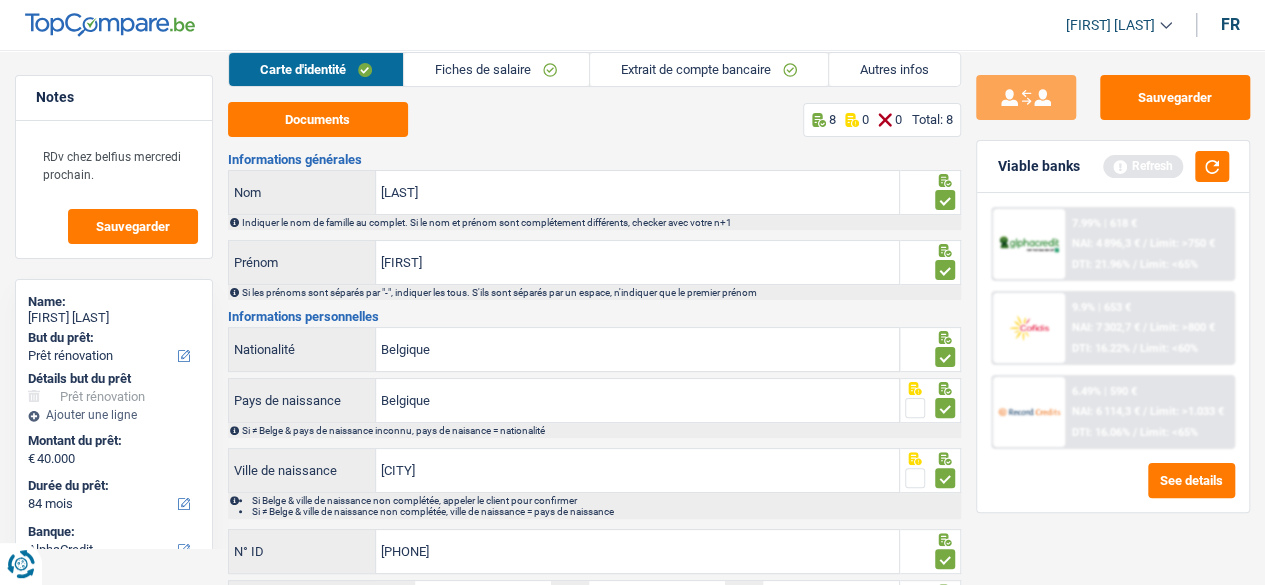 click on "7.99% | 618 €
NAI: 4 896,3 €
/
Limit: >750 €
DTI: 21.96%
/
Limit: <65%
9.9% | 653 €
NAI: 7 302,7 €
/
Limit: >800 €
DTI: 16.22%
/
Limit: <60%
6.49% | 590 €
/       /" at bounding box center [1113, 352] 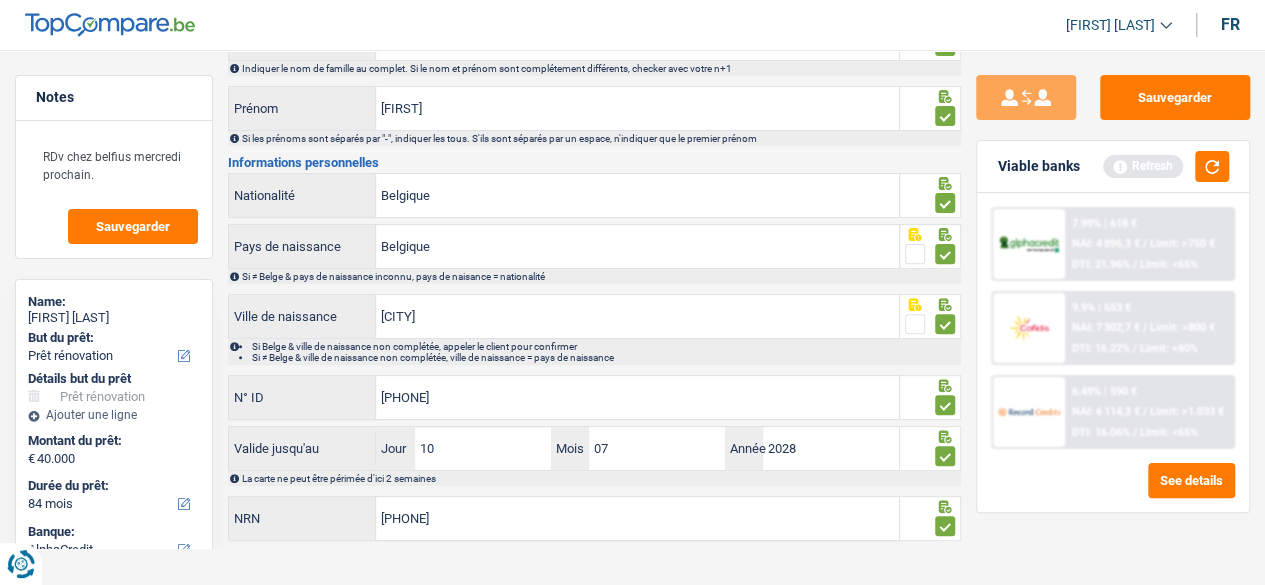scroll, scrollTop: 230, scrollLeft: 0, axis: vertical 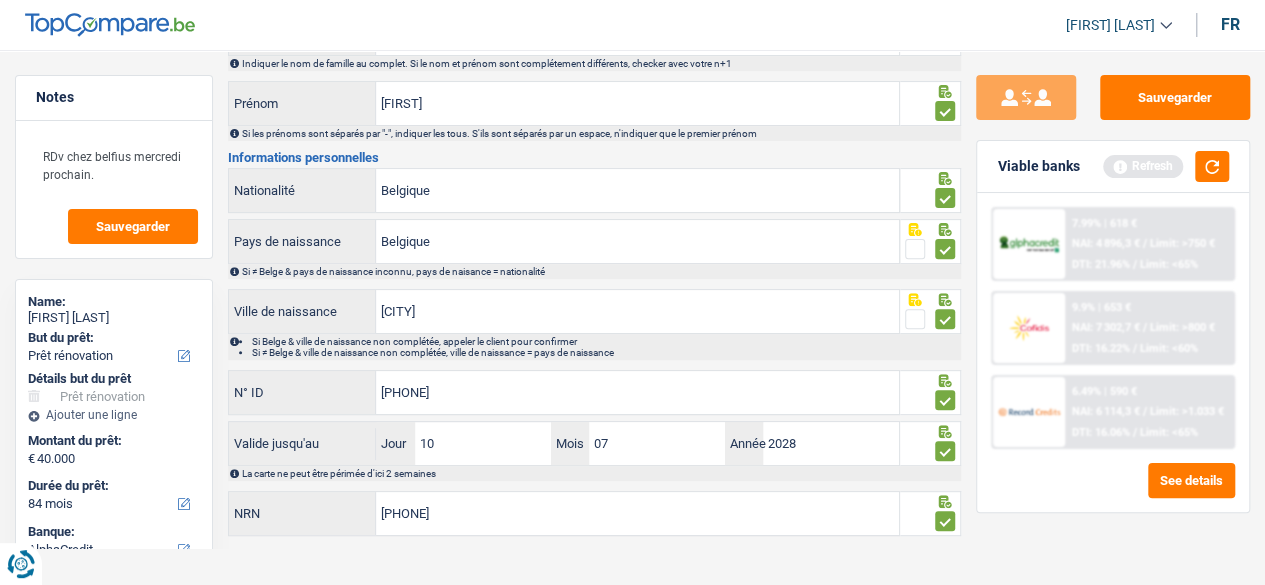 click on "Sauvegarder
Viable banks
Refresh
7.99% | 618 €
NAI: 4 896,3 €
/
Limit: >750 €
DTI: 21.96%
/
Limit: <65%
9.9% | 653 €
NAI: 7 302,7 €
/
Limit: >800 €
DTI: 16.22%
/
Limit: <60%
/       /" at bounding box center (1113, 311) 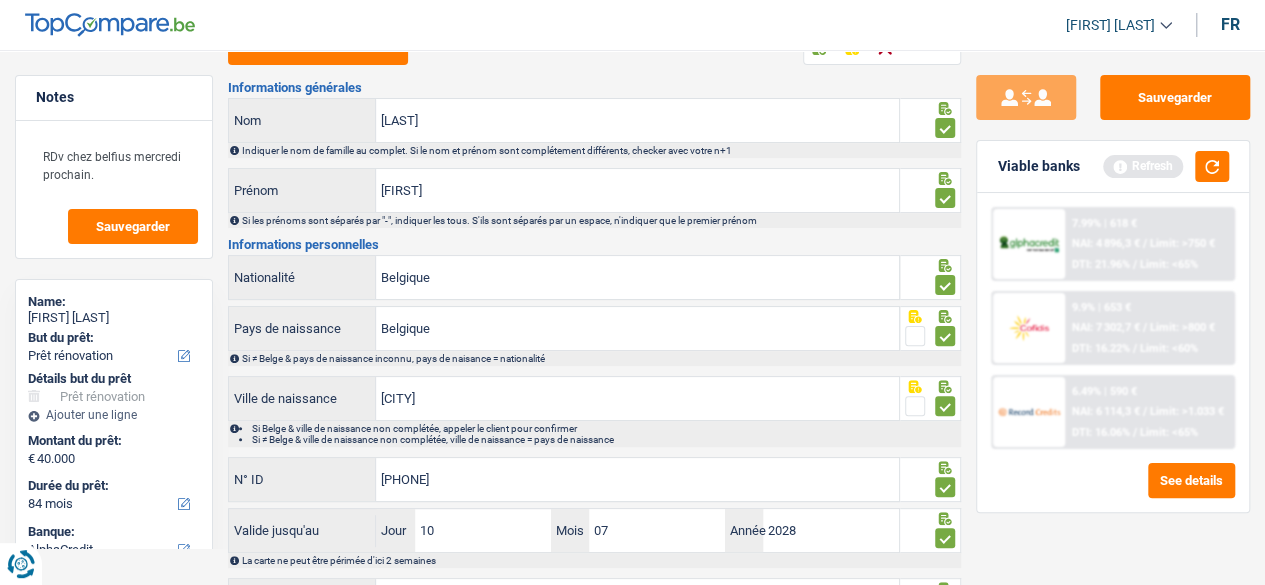 scroll, scrollTop: 0, scrollLeft: 0, axis: both 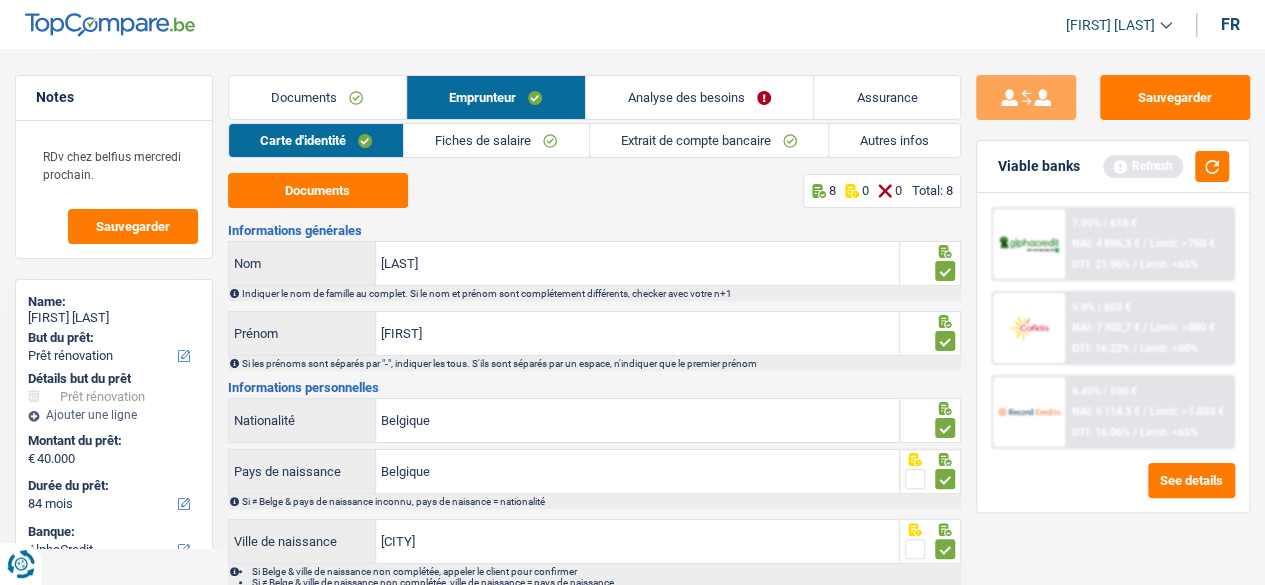 click on "Analyse des besoins" at bounding box center [700, 97] 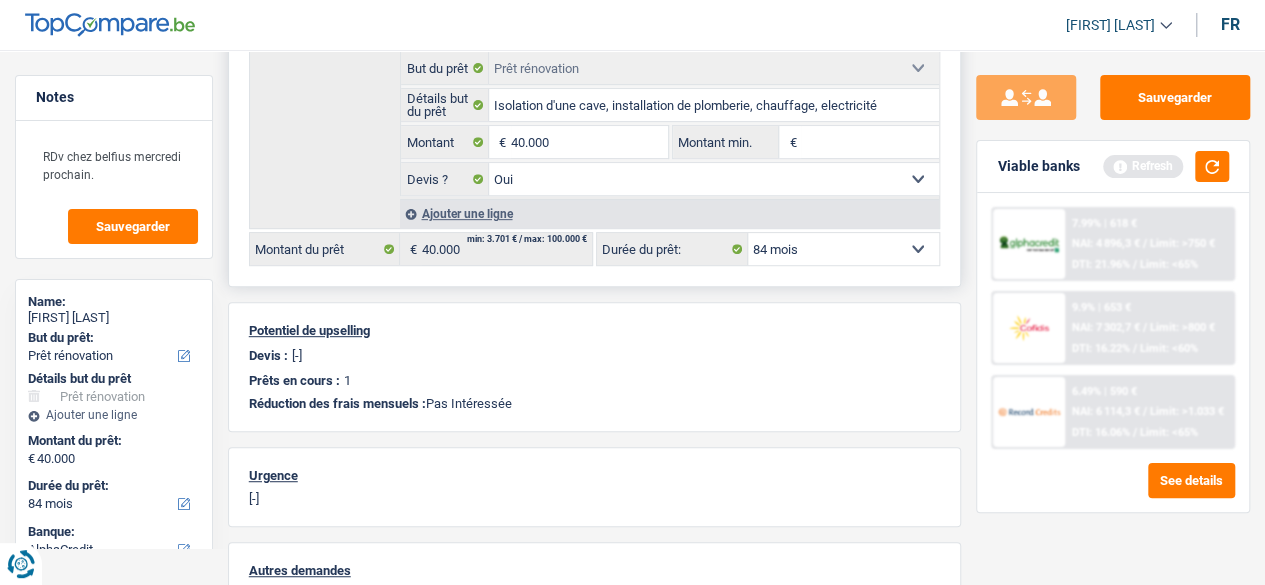 scroll, scrollTop: 0, scrollLeft: 0, axis: both 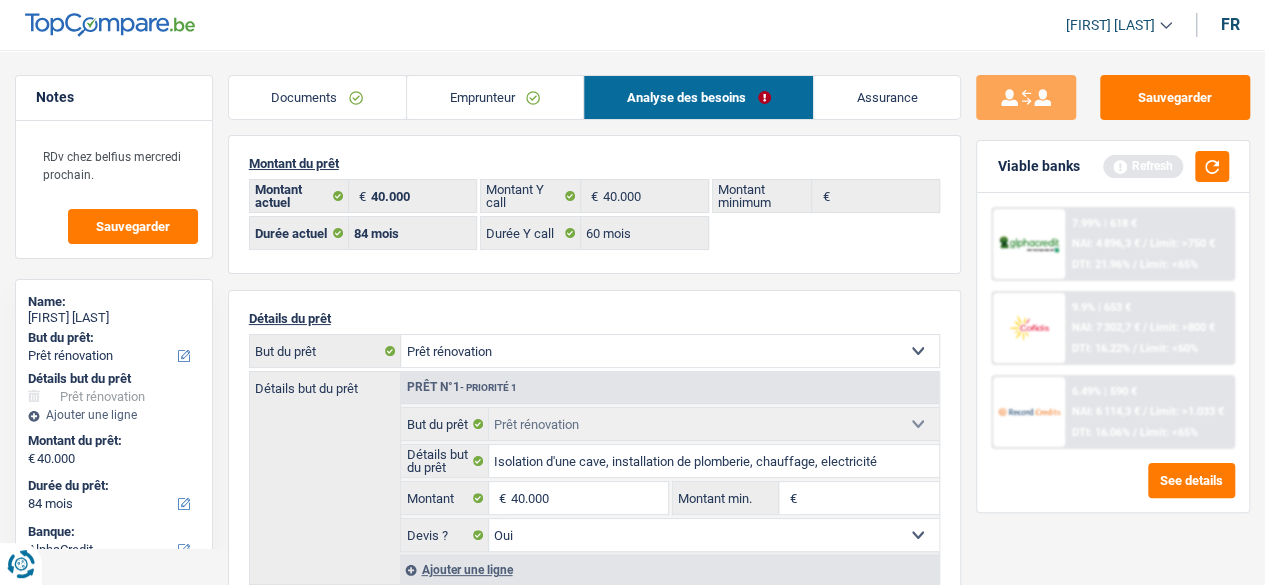 click on "Documents Emprunteur Analyse des besoins Assurance
Emprunteur Hafid Saoud | Employé privé
Carte d'identité
Recto
A
idarhafid.jpg
Verso
A
idavhafid.jpg
Fiches de salaire
Employé privé
Mars
A
Fiche de paie_loonbrief_042025.pdf
Avril
A
Fiche de paie_loonbrief_052025.pdf
Mai
A
Fiche de paie_loonbrief_062025.pdf
Extrait de compte bancaire
Revenus locatifs" at bounding box center [595, 622] 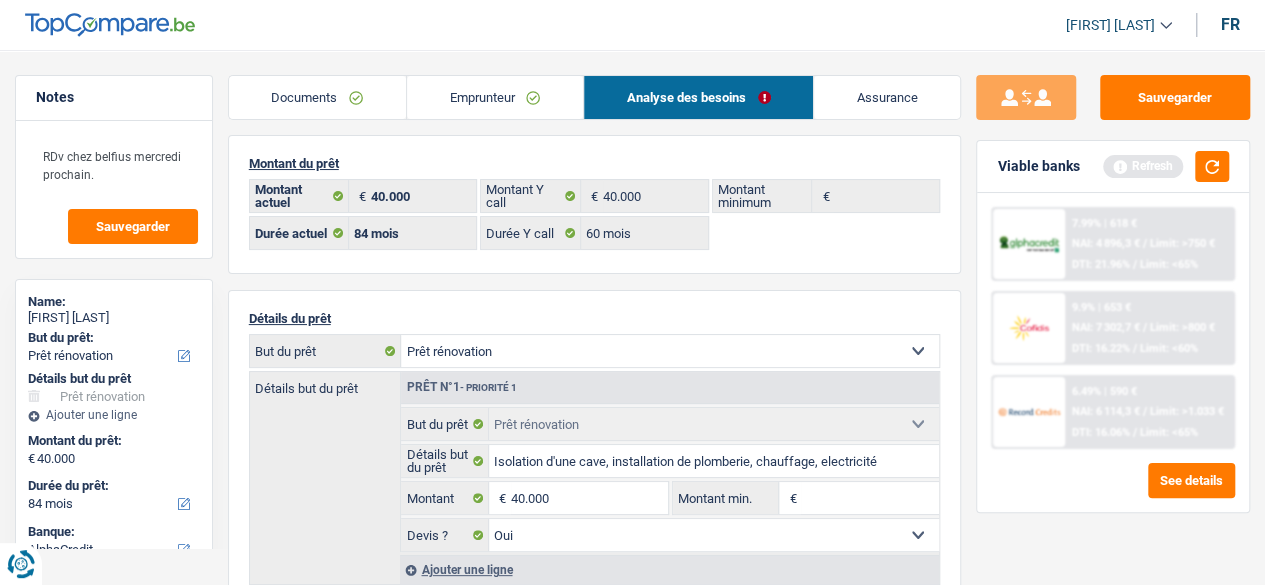 click on "Emprunteur" at bounding box center [495, 97] 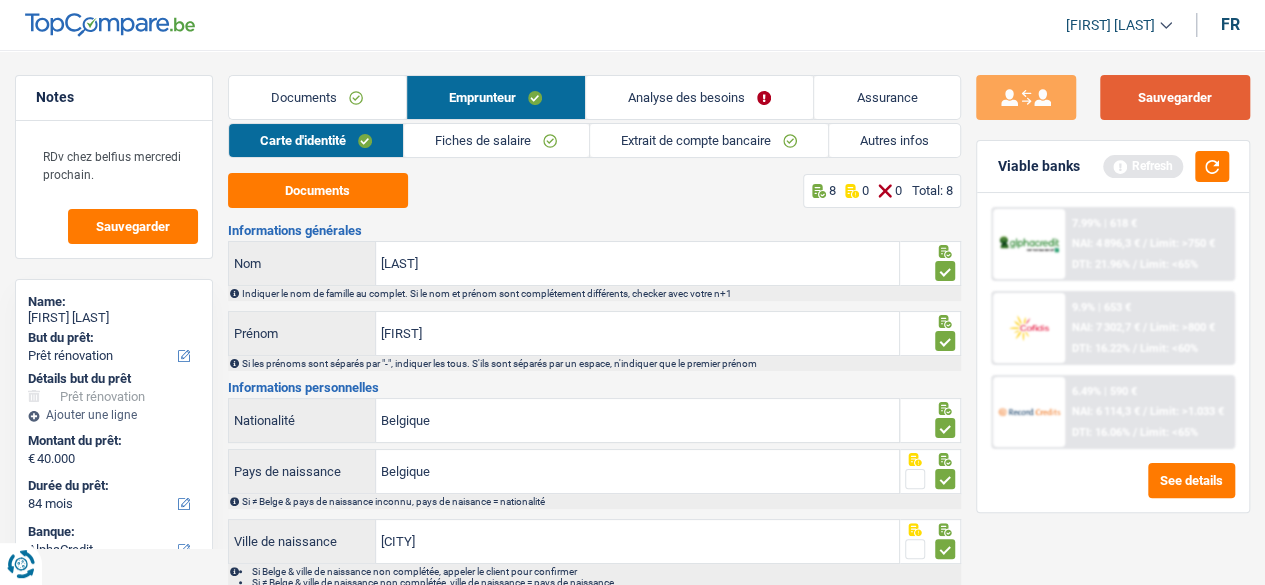 click on "Sauvegarder" at bounding box center (1175, 97) 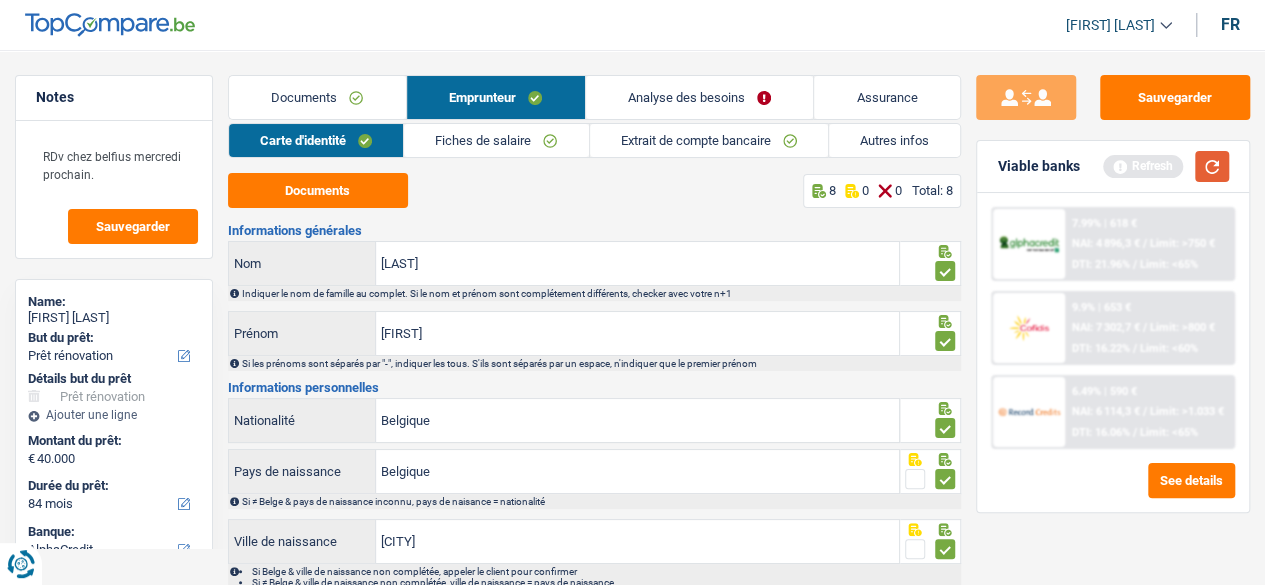click at bounding box center (1212, 166) 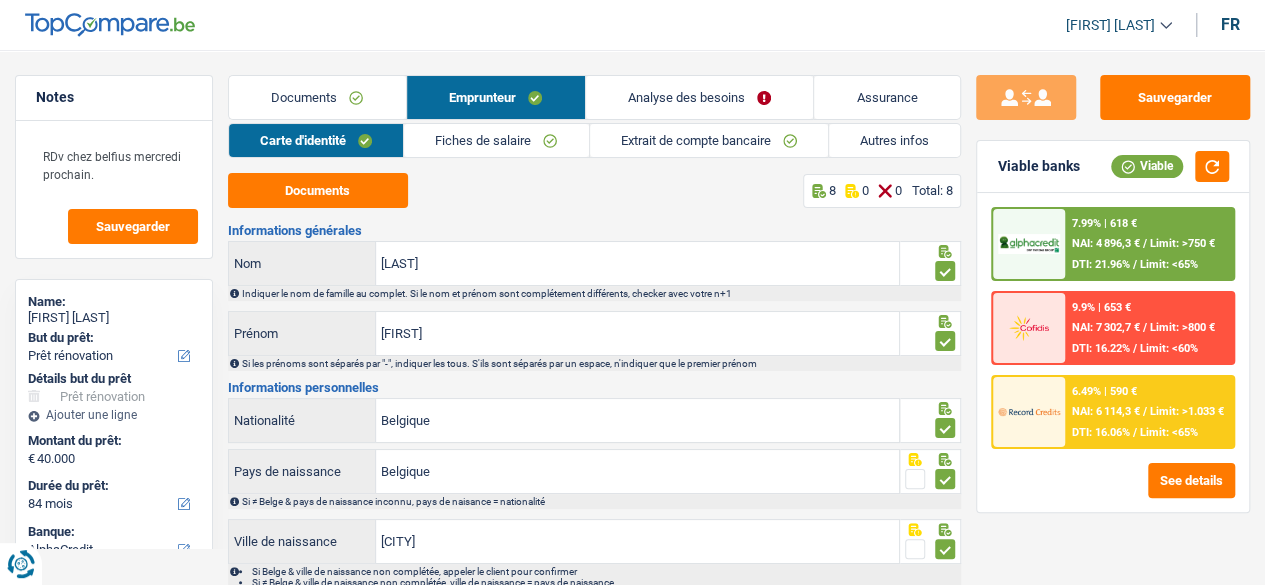 click on "Fiches de salaire" at bounding box center [496, 140] 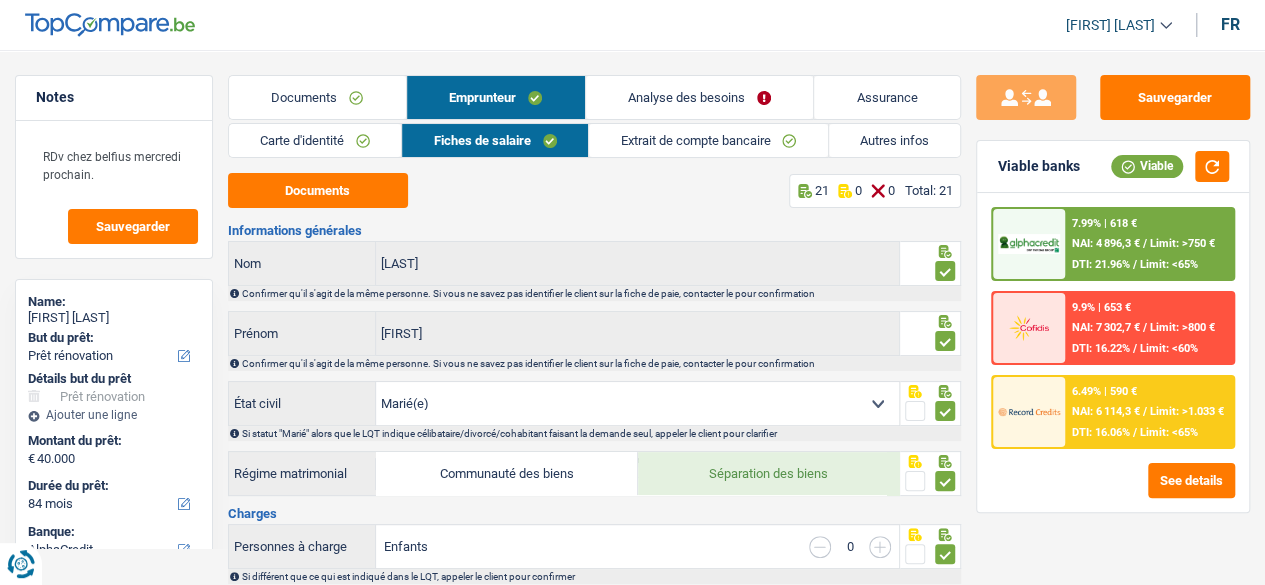 click on "Extrait de compte bancaire" at bounding box center [708, 140] 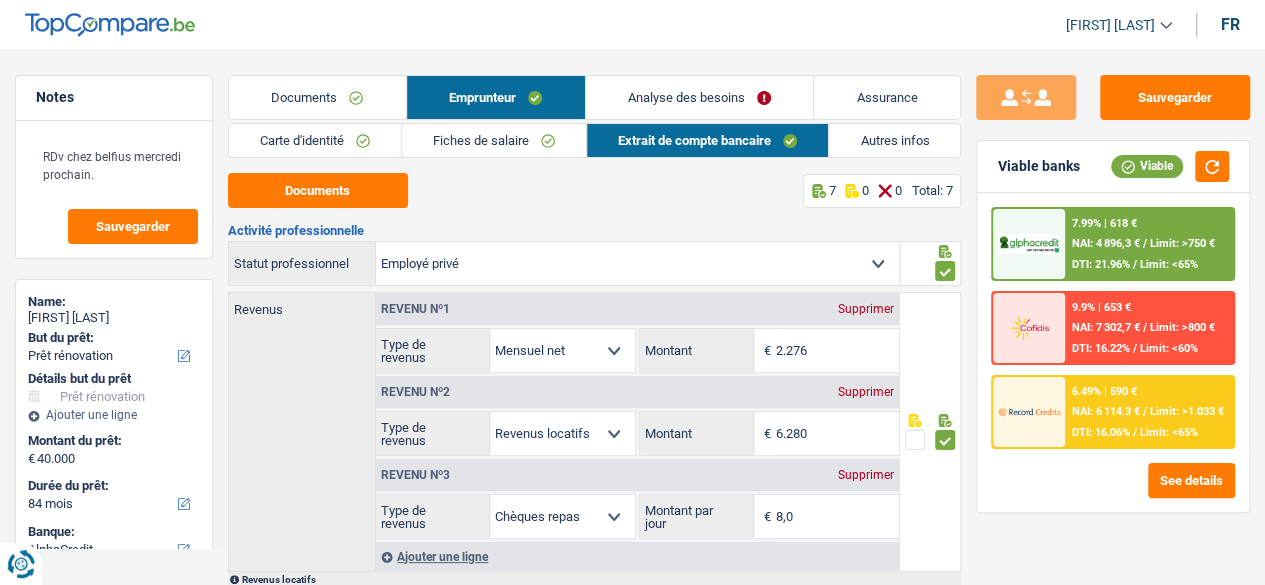 click on "Autres infos" at bounding box center [894, 140] 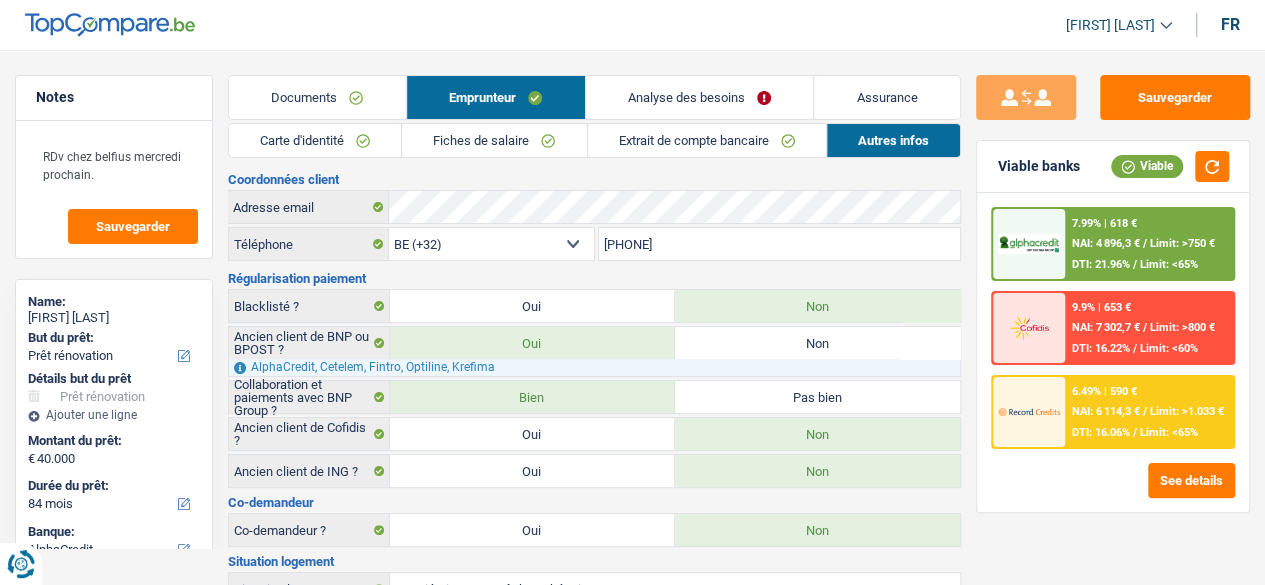 click on "Analyse des besoins" at bounding box center [700, 97] 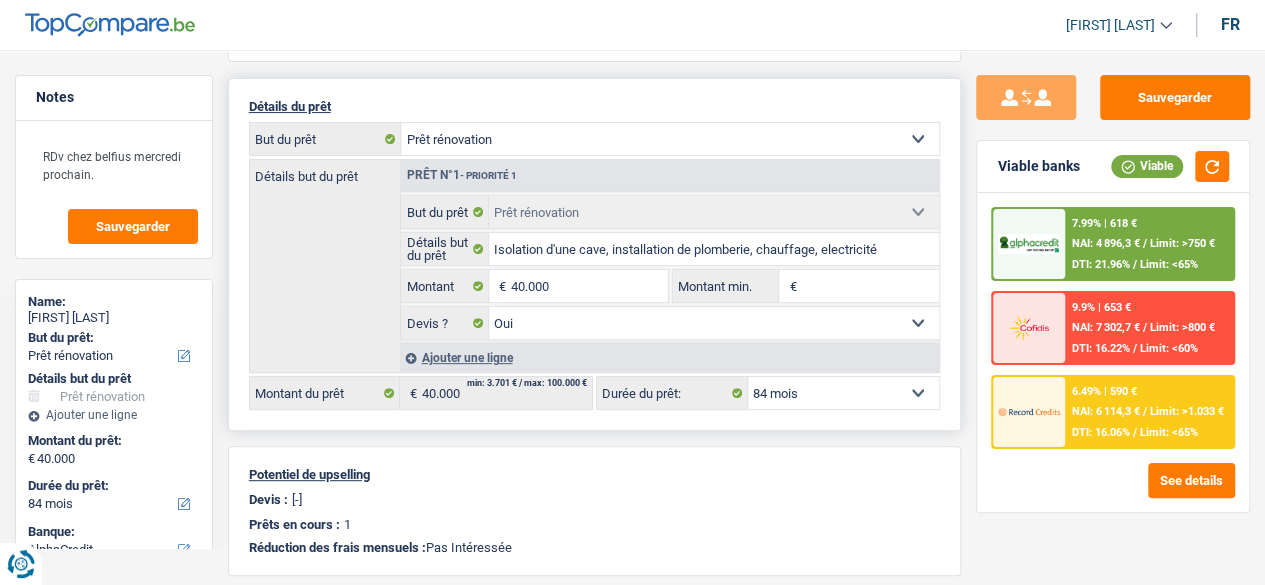 scroll, scrollTop: 213, scrollLeft: 0, axis: vertical 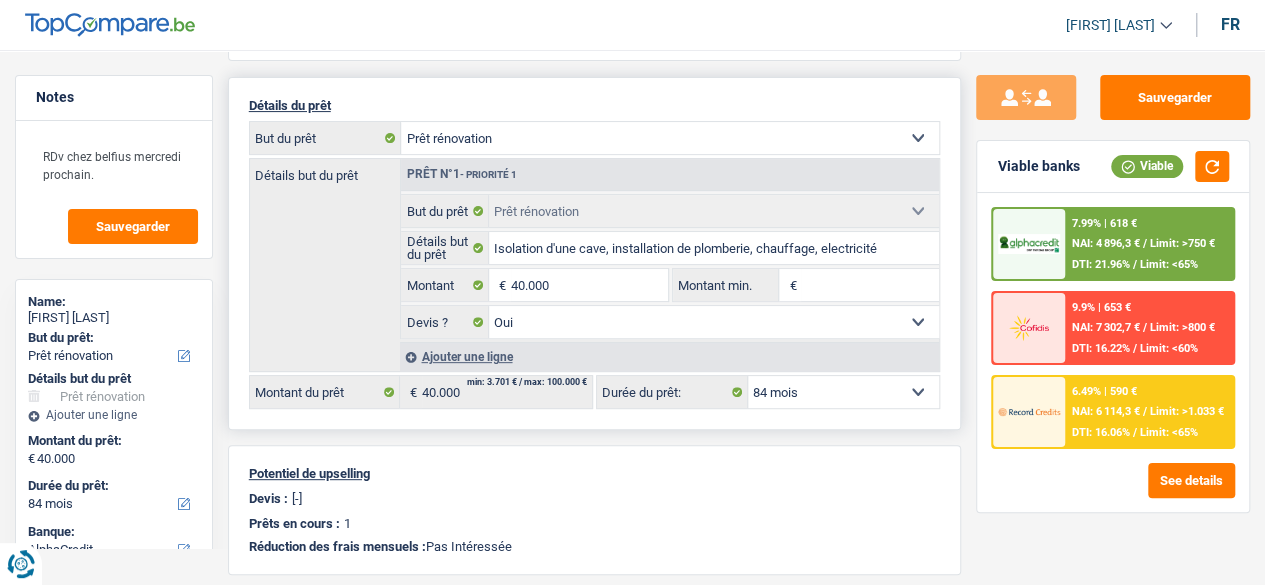 click on "12 mois 18 mois 24 mois 30 mois 36 mois 42 mois 48 mois 60 mois 72 mois 84 mois 96 mois 120 mois 132 mois 144 mois
Sélectionner une option" at bounding box center (844, 392) 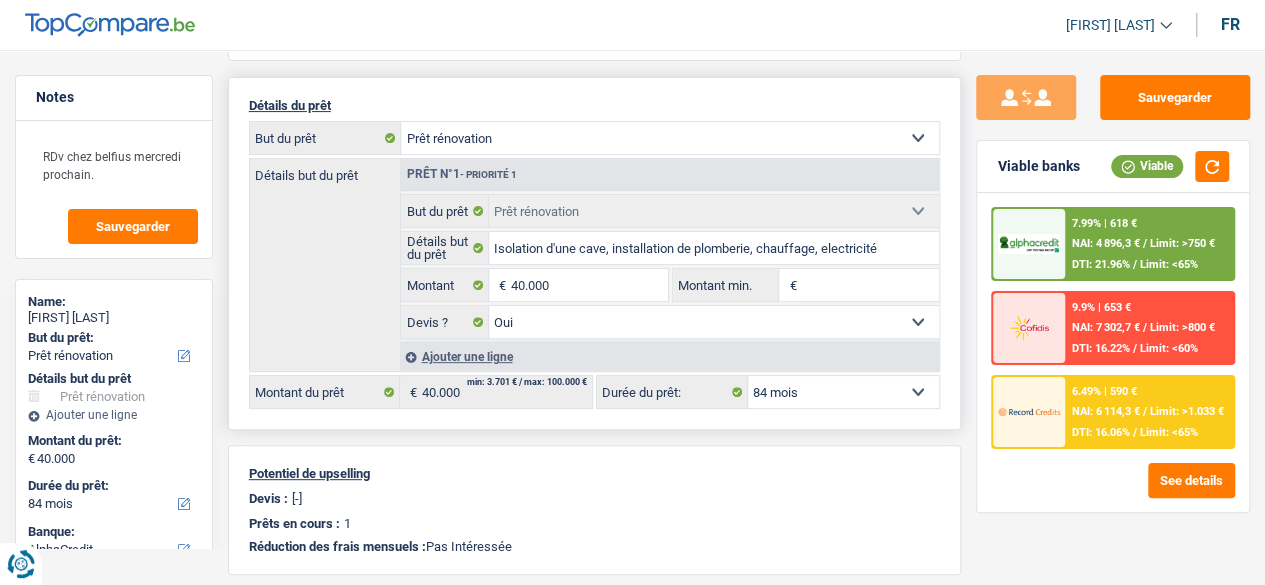 select on "60" 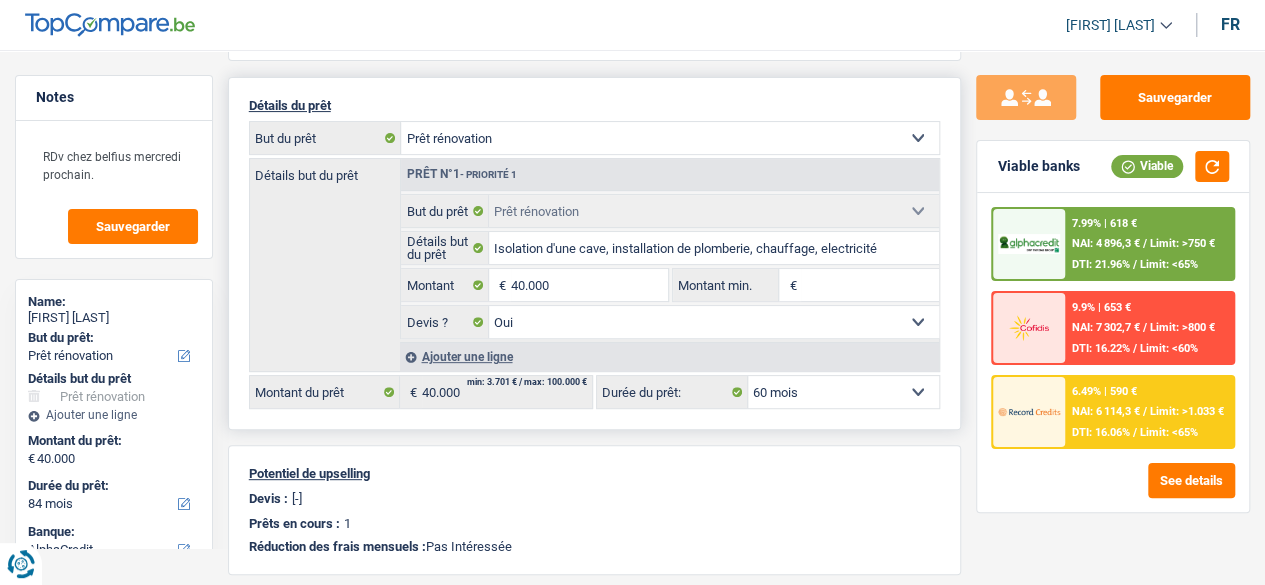 click on "12 mois 18 mois 24 mois 30 mois 36 mois 42 mois 48 mois 60 mois 72 mois 84 mois 96 mois 120 mois 132 mois 144 mois
Sélectionner une option" at bounding box center (844, 392) 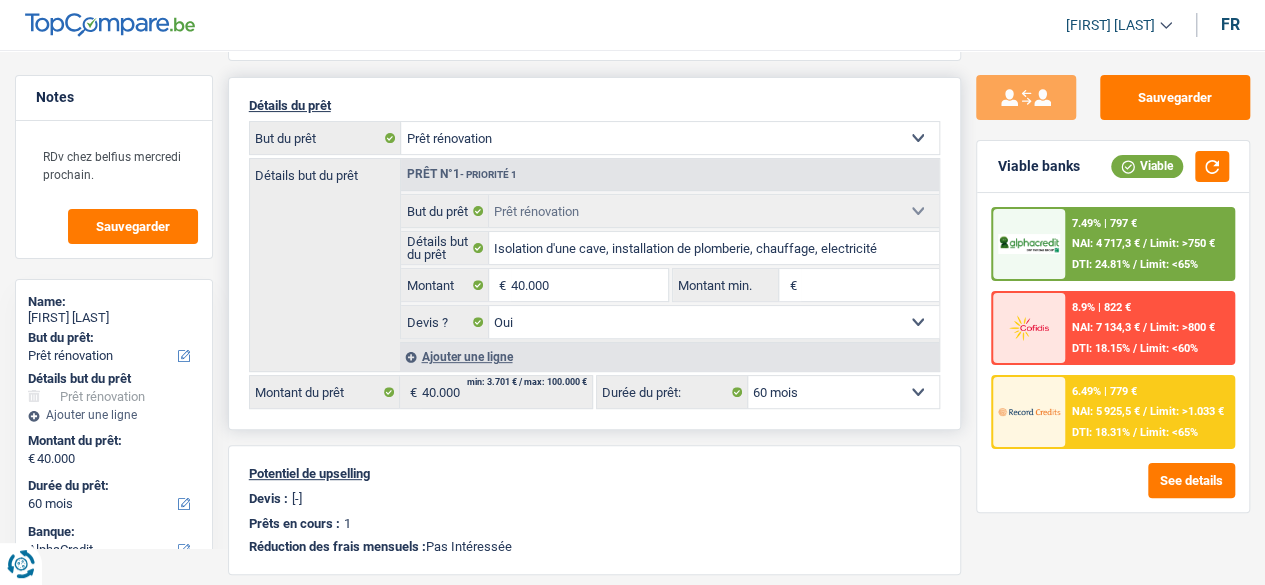 scroll, scrollTop: 0, scrollLeft: 0, axis: both 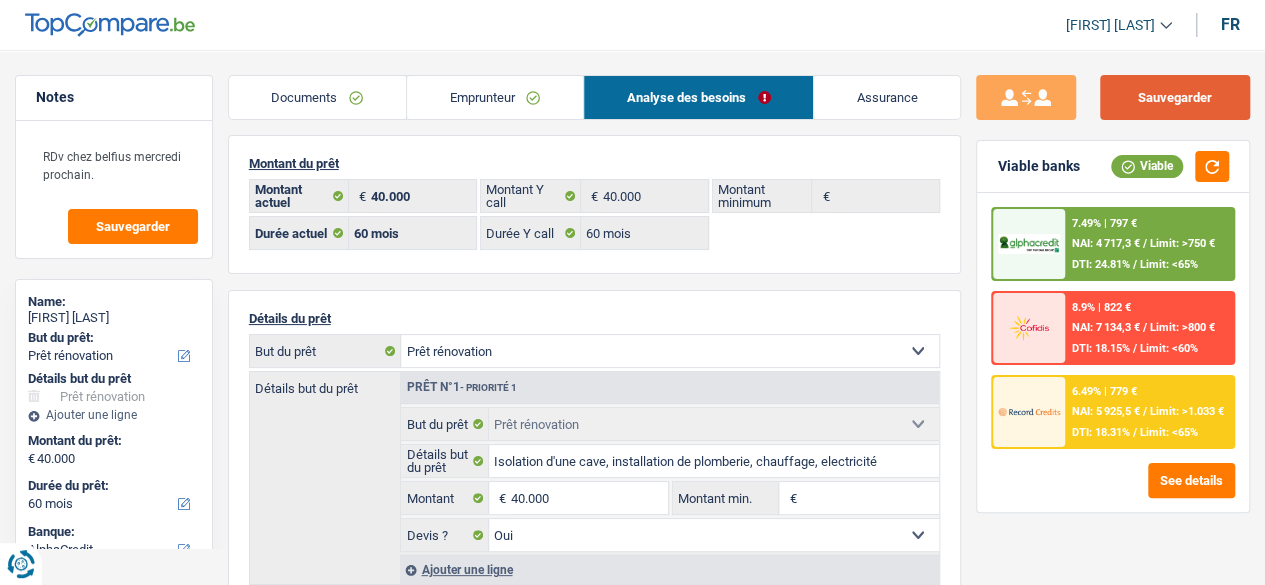 click on "Sauvegarder" at bounding box center [1175, 97] 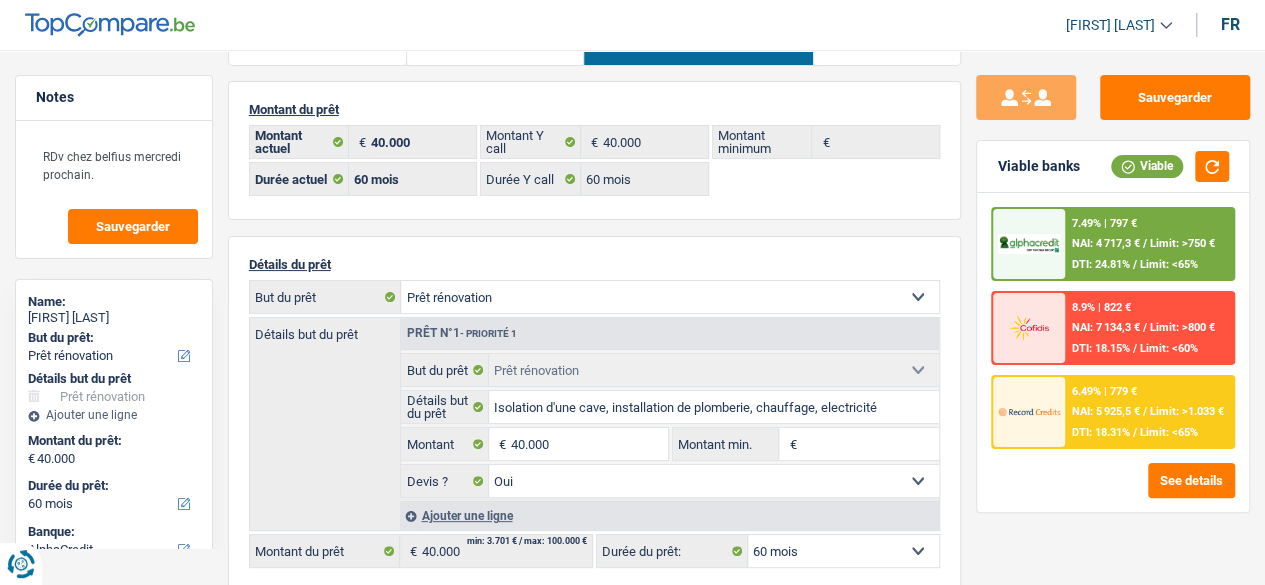 scroll, scrollTop: 0, scrollLeft: 0, axis: both 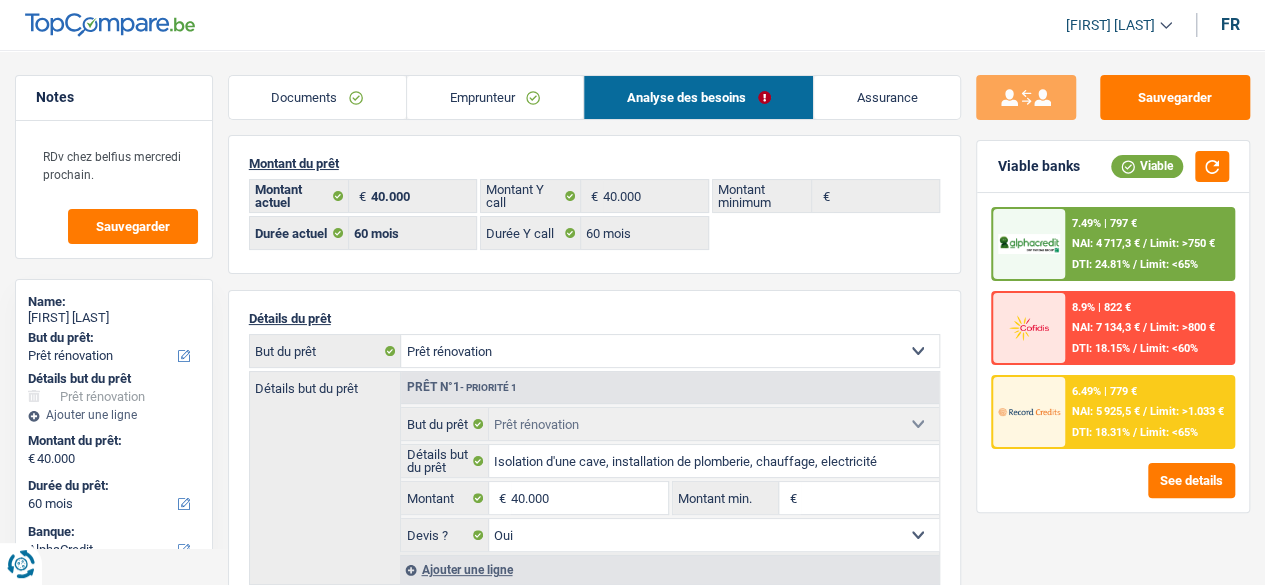 click on "[FIRST] [LAST]" at bounding box center [1110, 25] 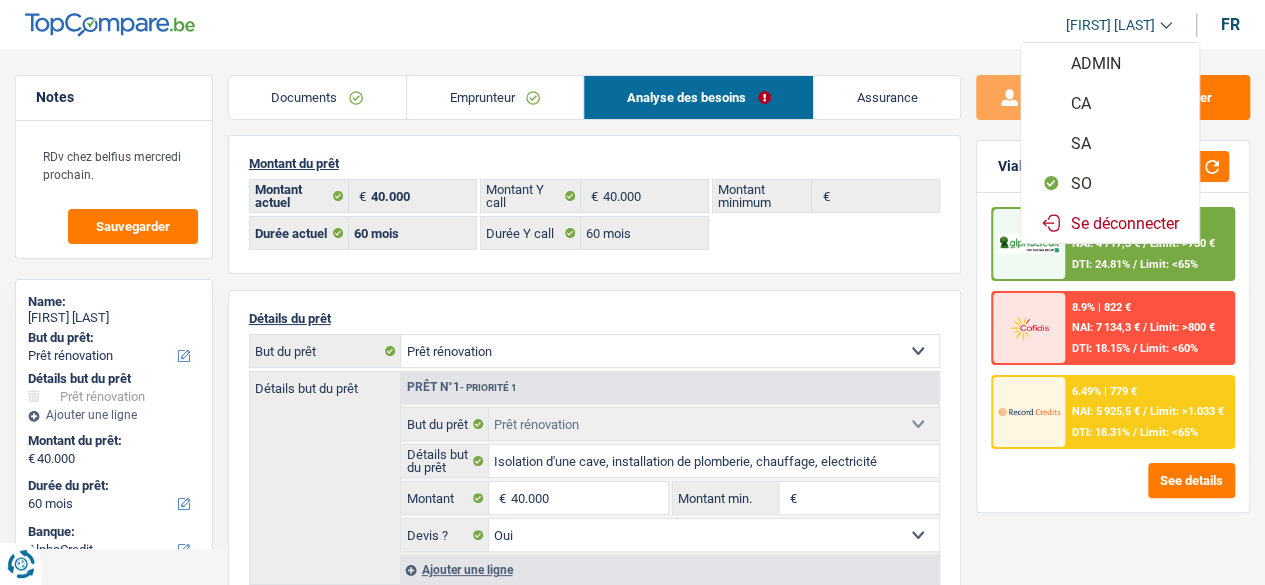 click on "CA" at bounding box center [1110, 103] 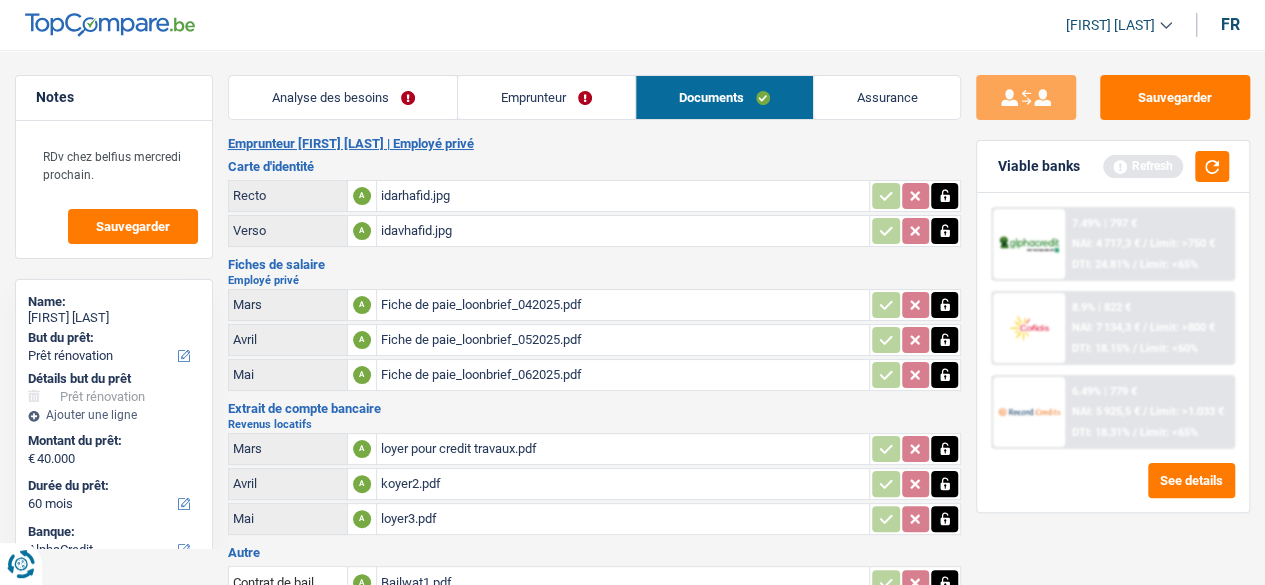 click on "Analyse des besoins" at bounding box center (343, 97) 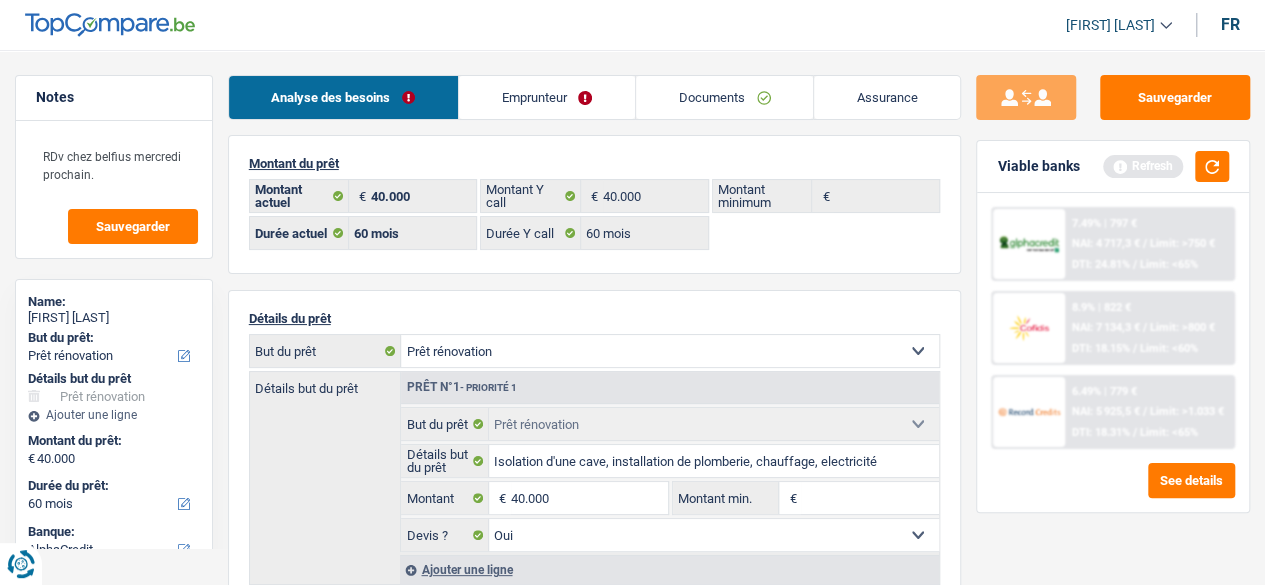 click on "Analyse des besoins" at bounding box center (343, 97) 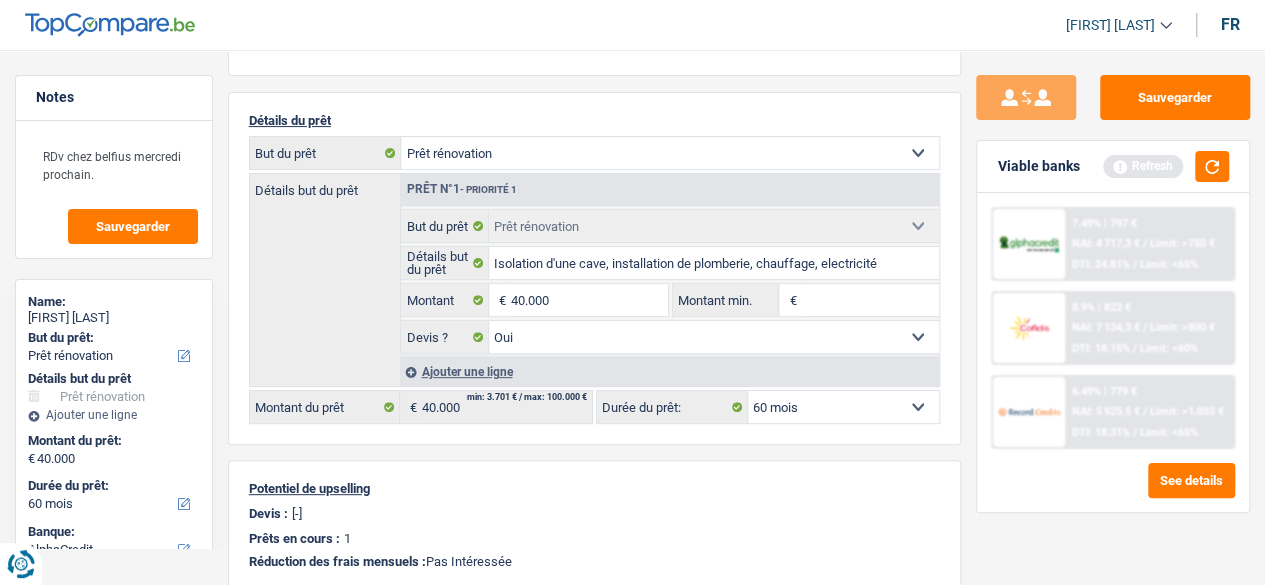 scroll, scrollTop: 0, scrollLeft: 0, axis: both 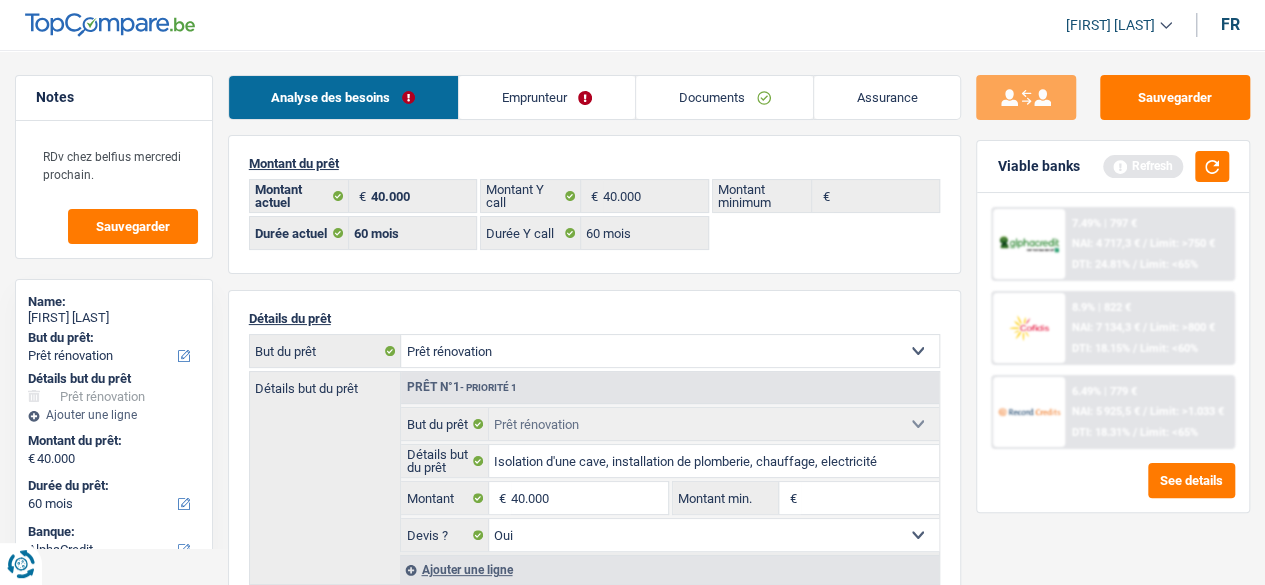 click on "Emprunteur" at bounding box center (547, 97) 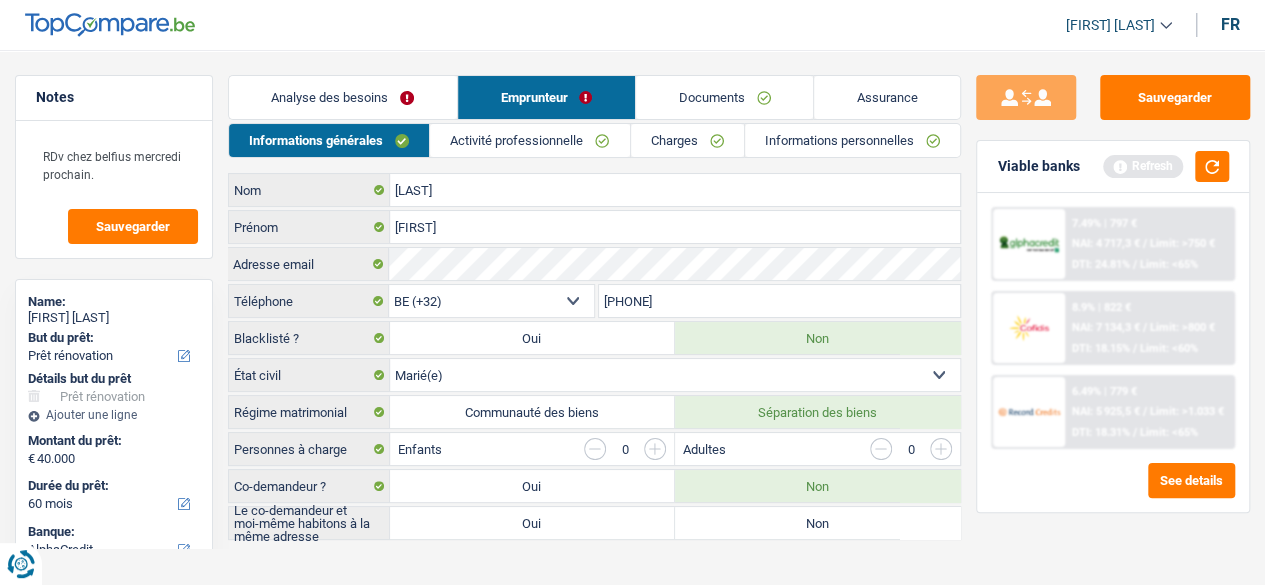 click on "Activité professionnelle" at bounding box center (529, 140) 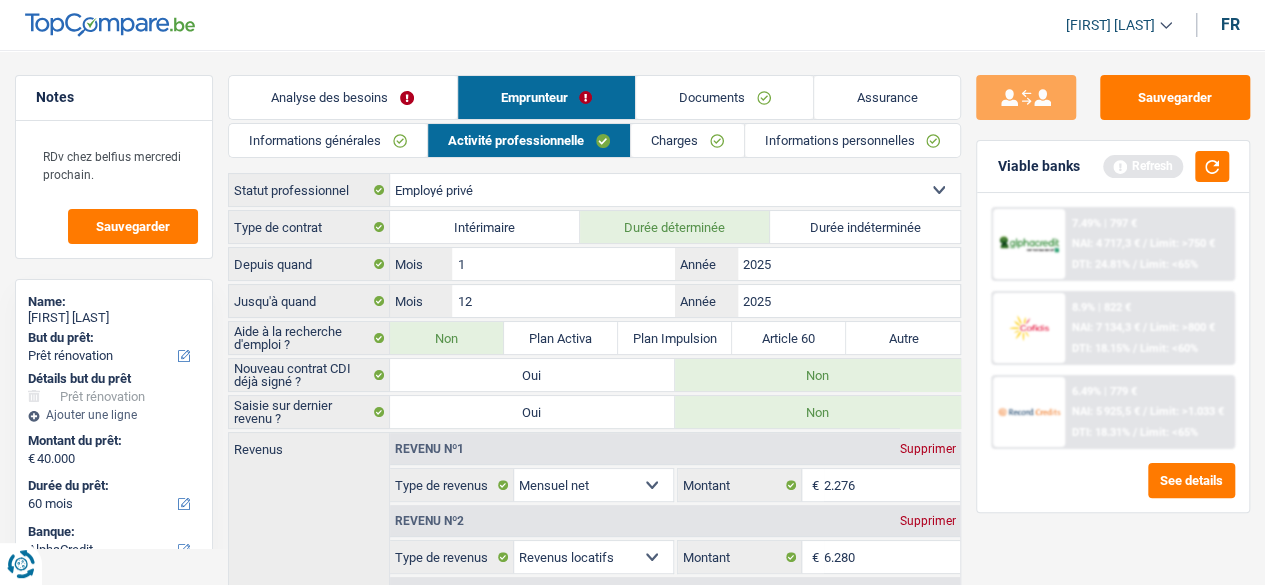 click on "Charges" at bounding box center [687, 140] 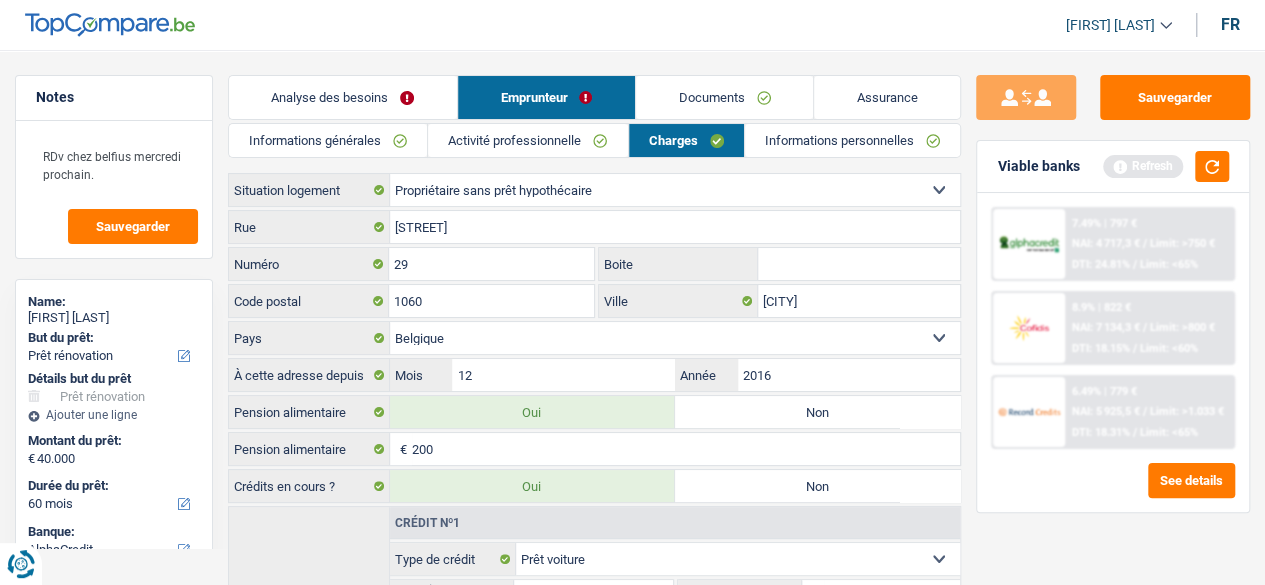 click on "Informations personnelles" at bounding box center [852, 140] 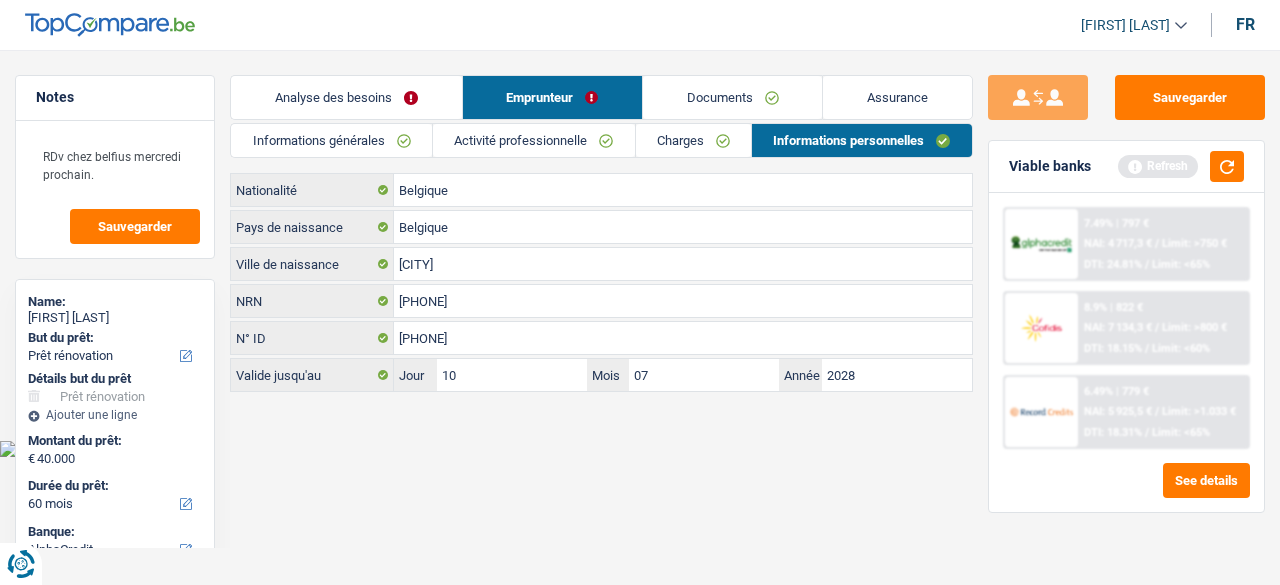 click on "Documents" at bounding box center (732, 97) 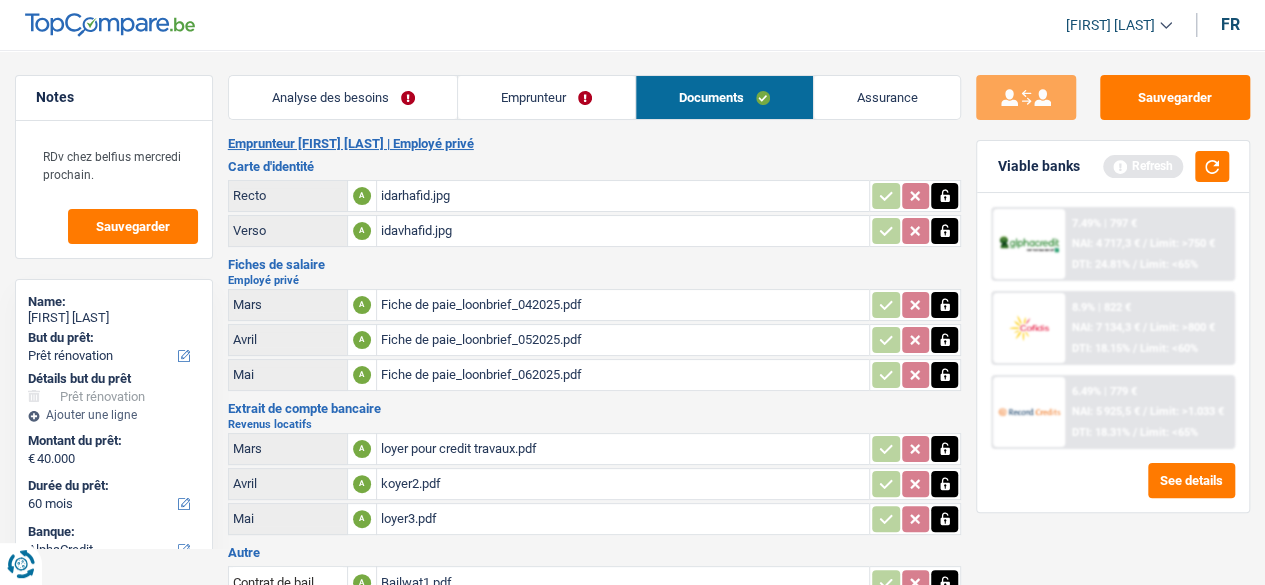 click on "Assurance" at bounding box center (887, 97) 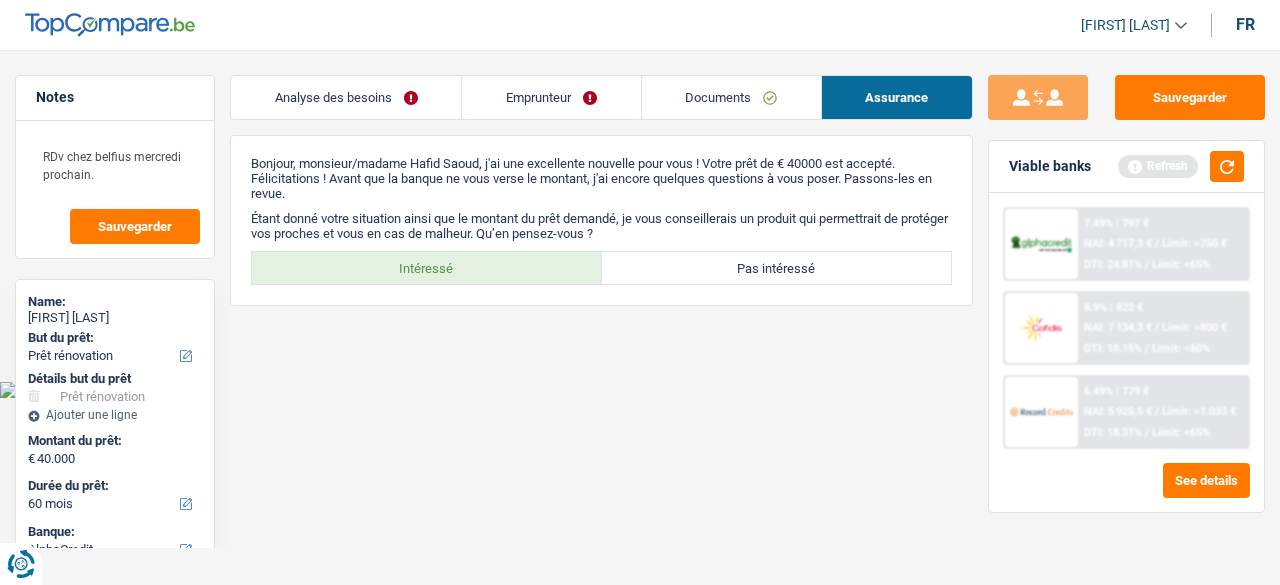 click on "Analyse des besoins" at bounding box center [346, 97] 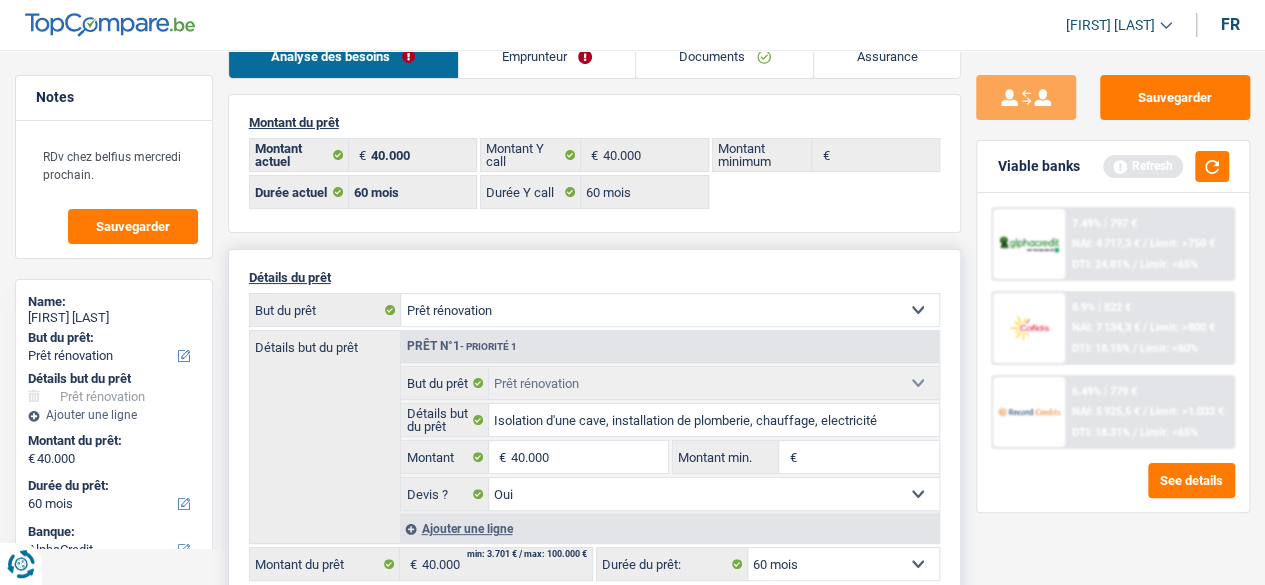 scroll, scrollTop: 48, scrollLeft: 0, axis: vertical 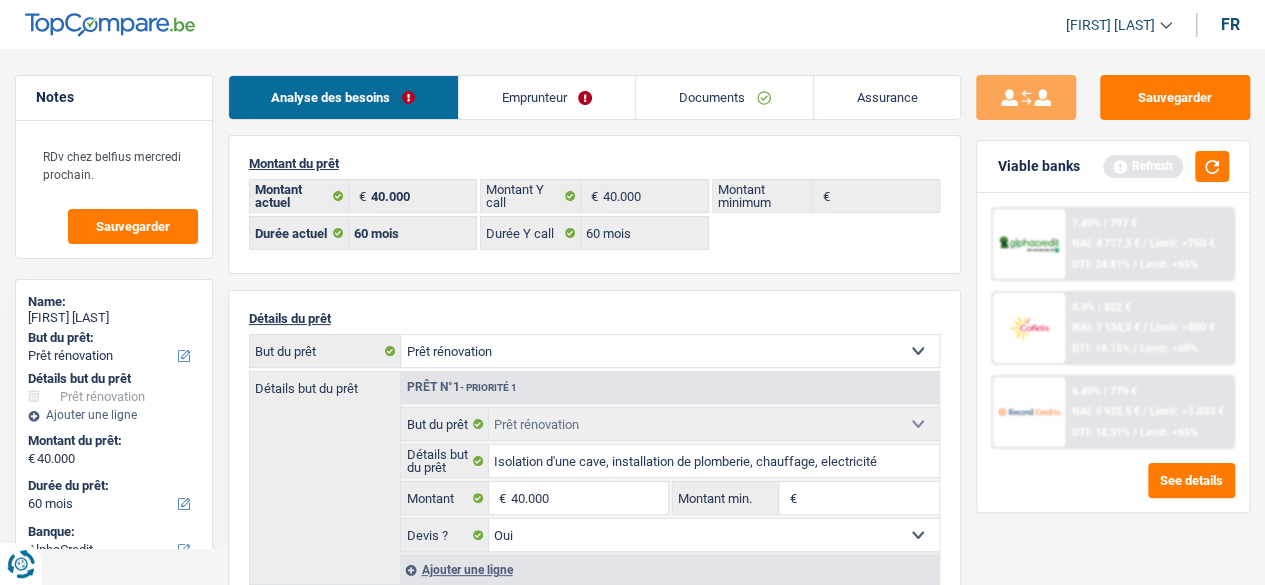 click on "Emprunteur" at bounding box center (547, 97) 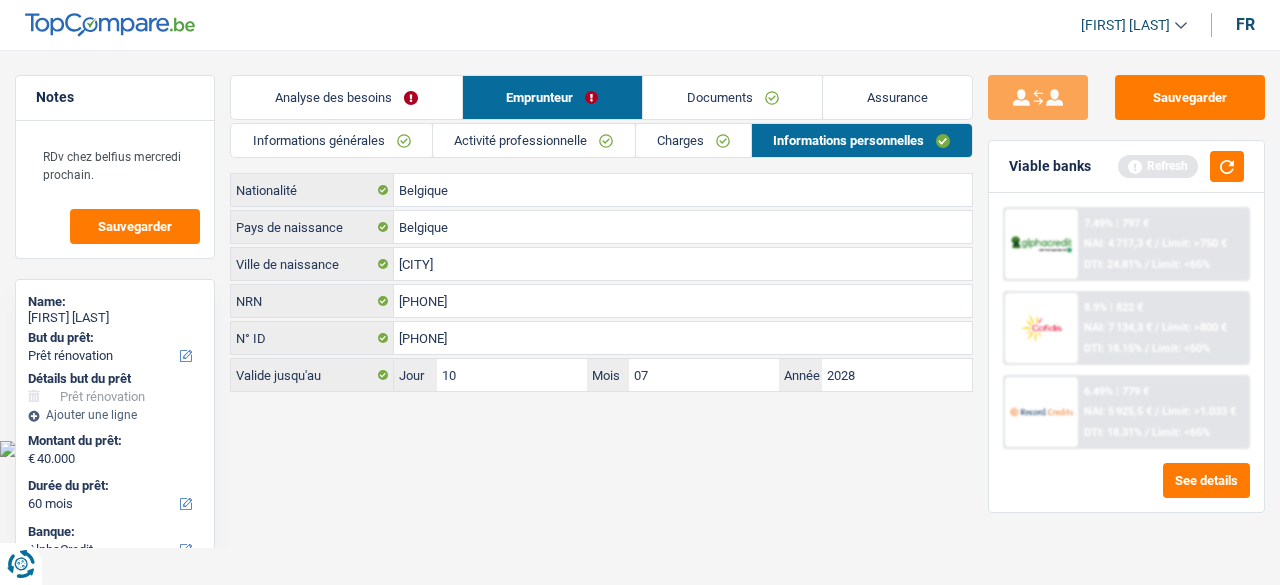 click on "Activité professionnelle" at bounding box center [534, 140] 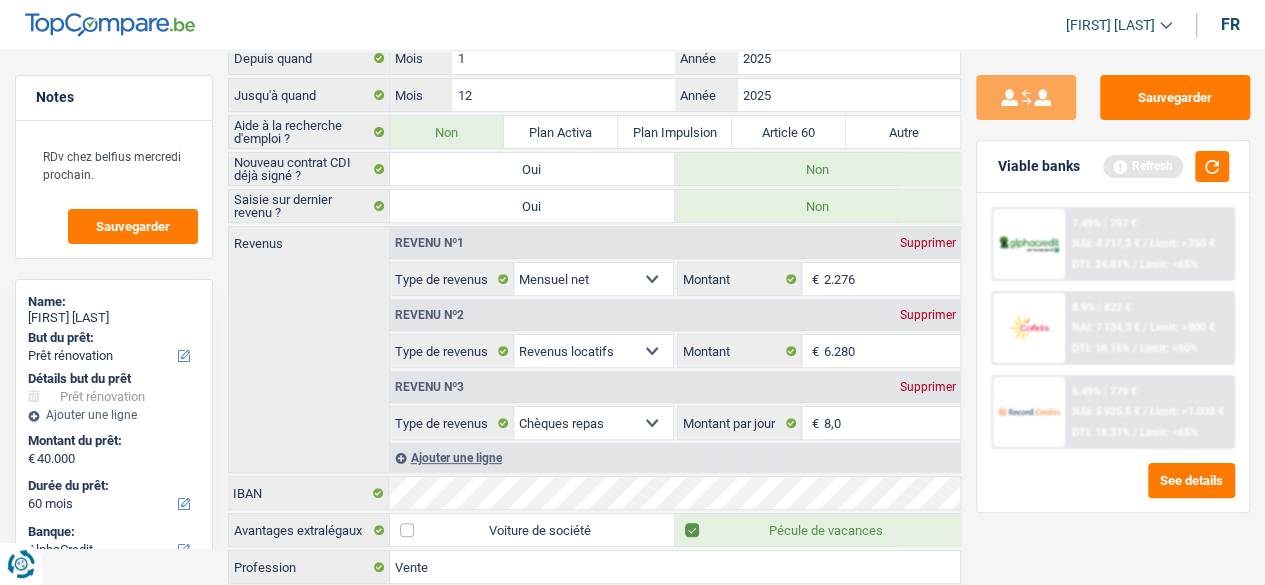 scroll, scrollTop: 320, scrollLeft: 0, axis: vertical 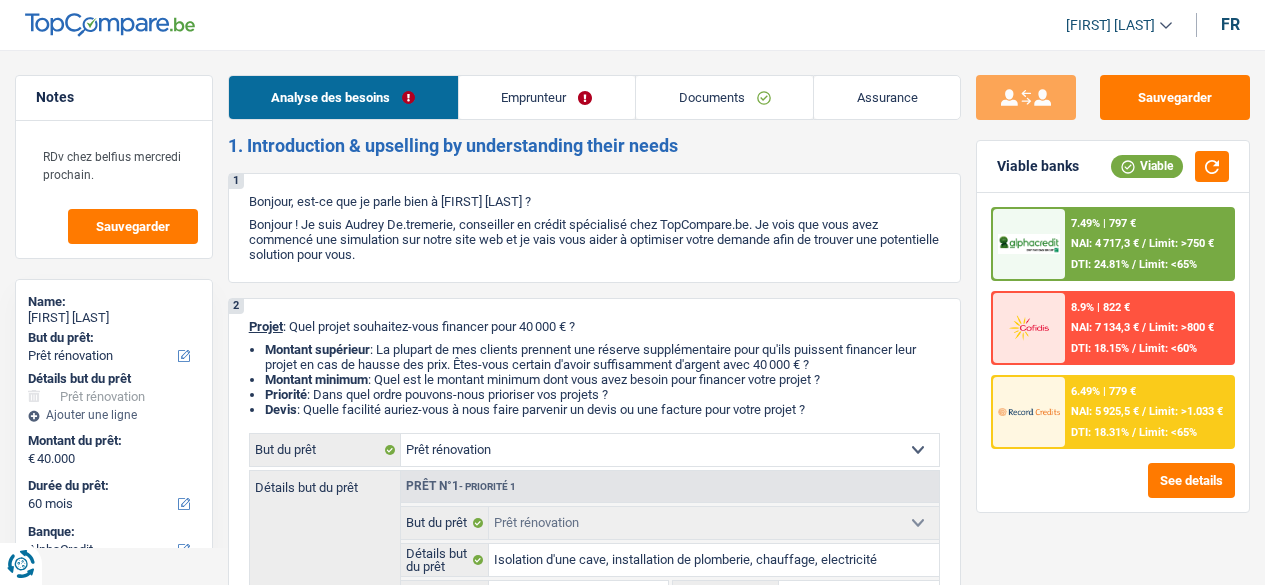 select on "renovation" 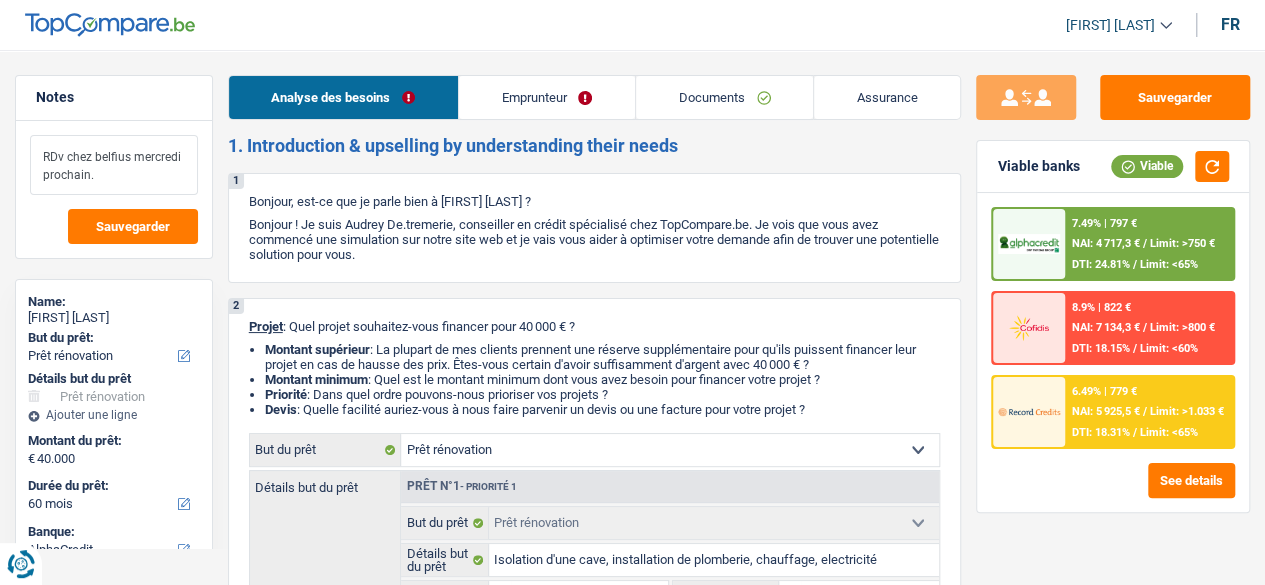 scroll, scrollTop: 0, scrollLeft: 0, axis: both 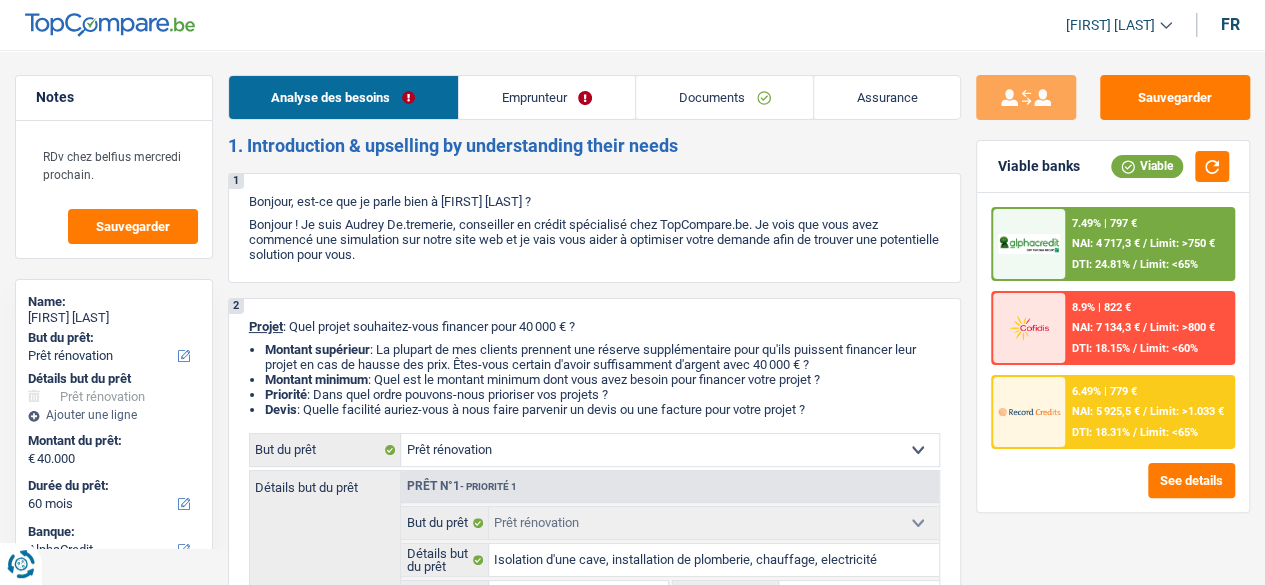 click on "Emprunteur" at bounding box center (547, 97) 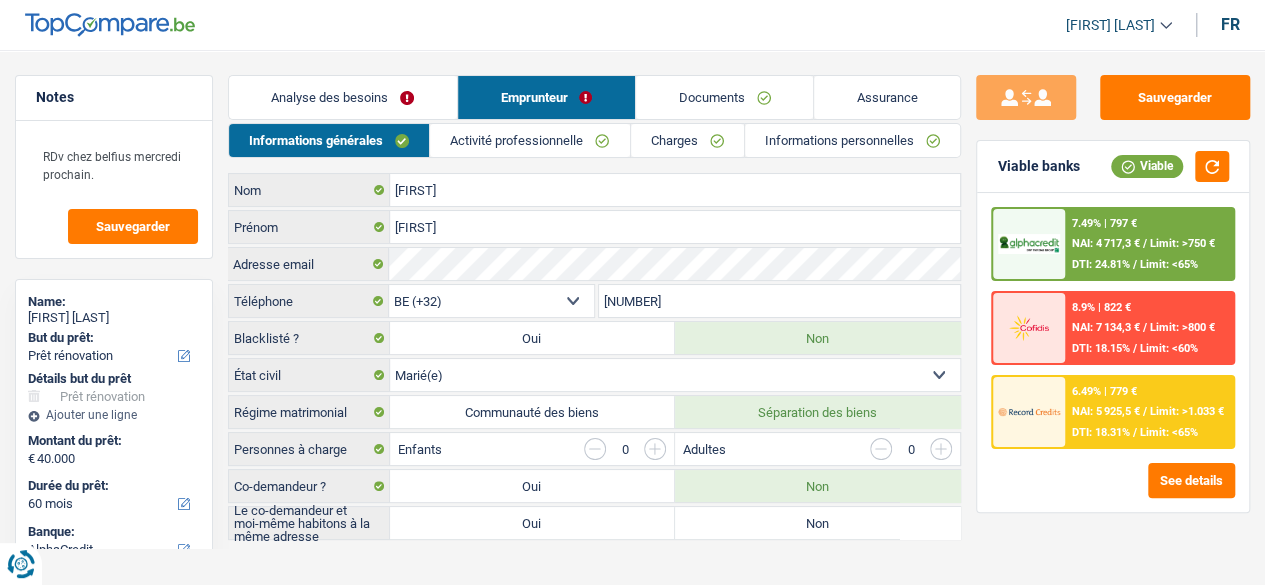 click on "Activité professionnelle" at bounding box center [529, 140] 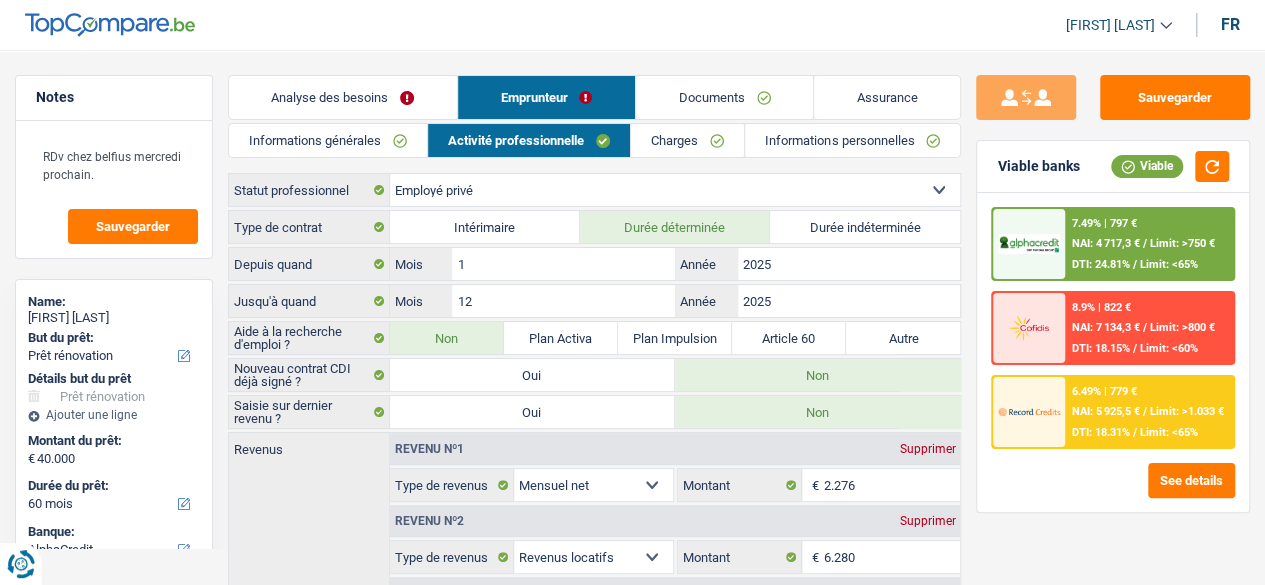 click on "Informations personnelles" at bounding box center (852, 140) 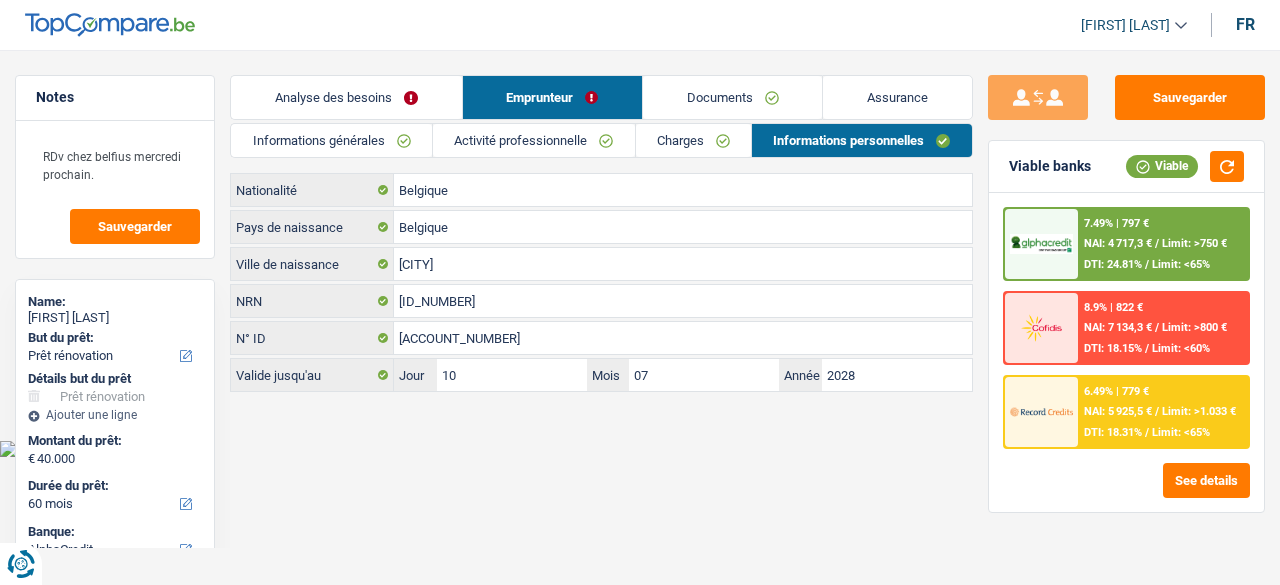 click on "Informations générales" at bounding box center (331, 140) 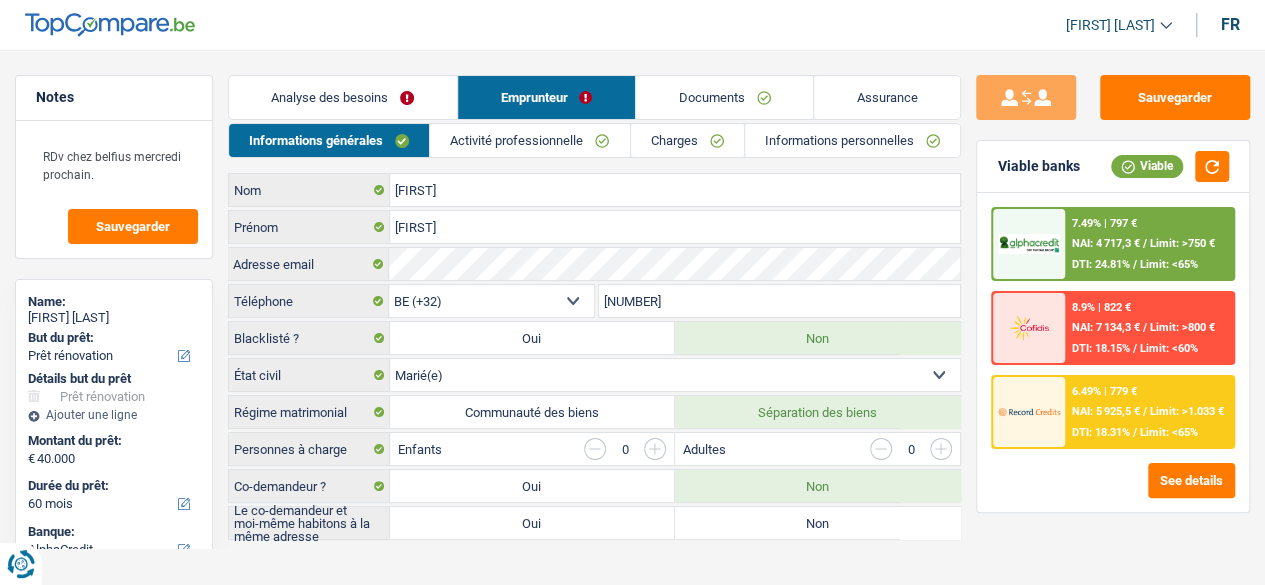 click on "[FIRST] [LAST]" at bounding box center [1110, 25] 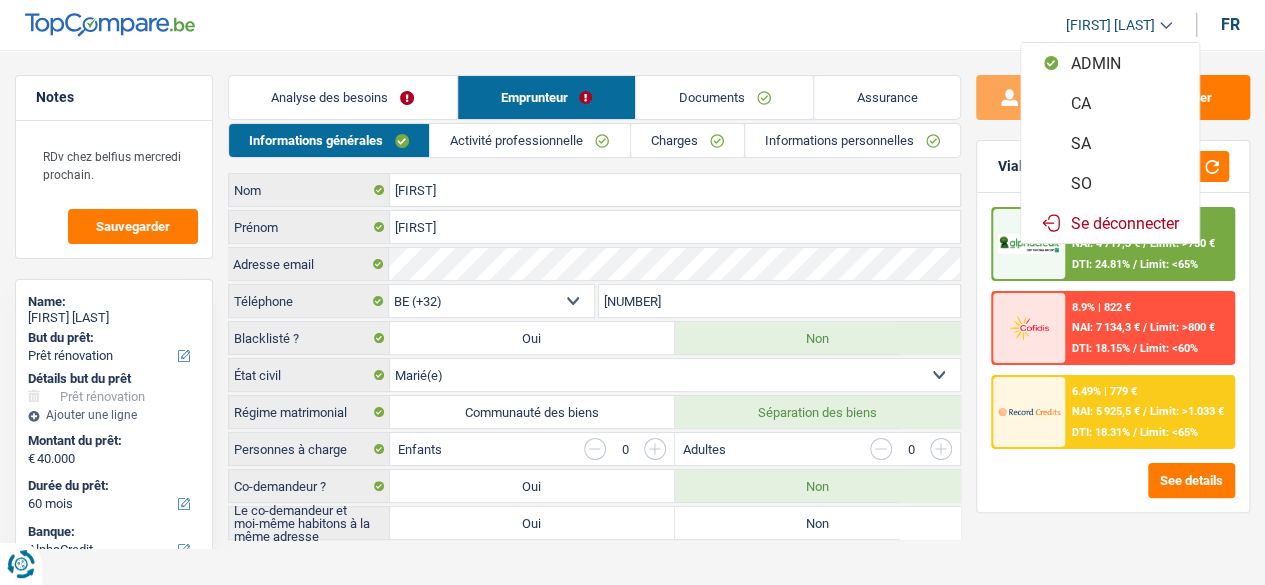 click on "SO" at bounding box center (1110, 183) 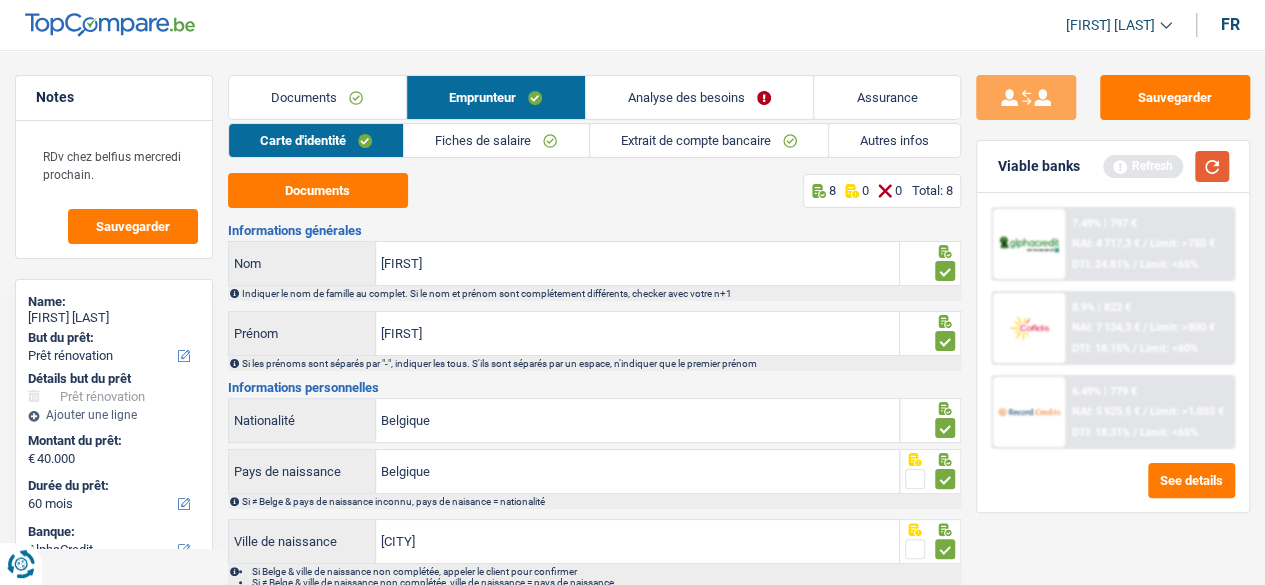 click at bounding box center [1212, 166] 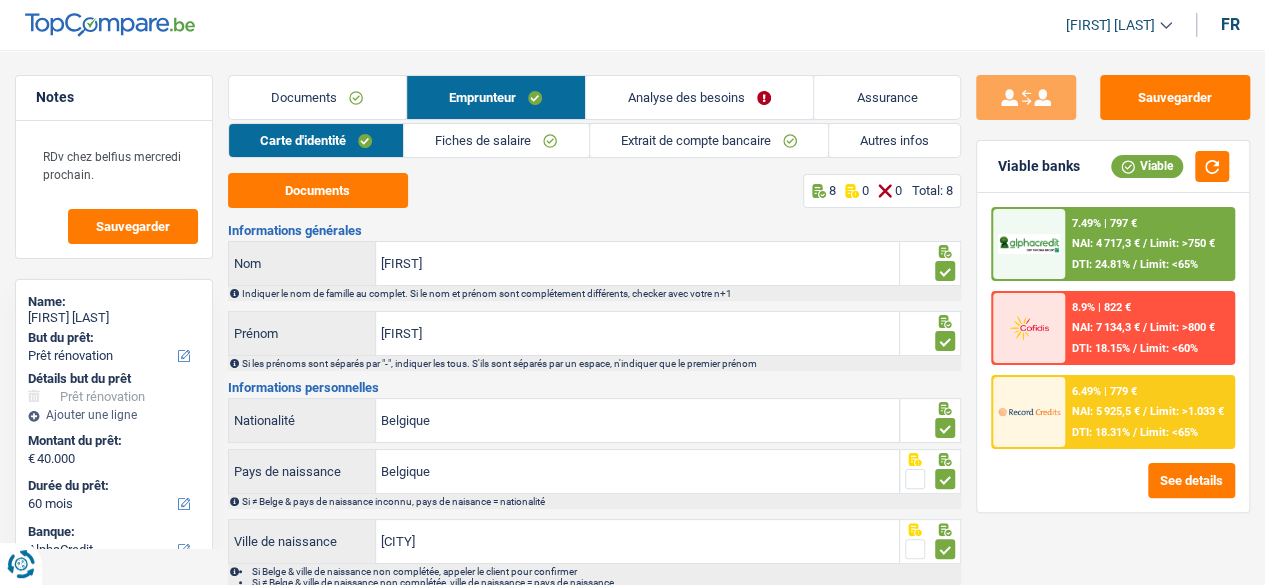 click on "7.49% | 797 €
NAI: 4 717,3 €
/
Limit: >750 €
DTI: 24.81%
/
Limit: <65%" at bounding box center [1149, 244] 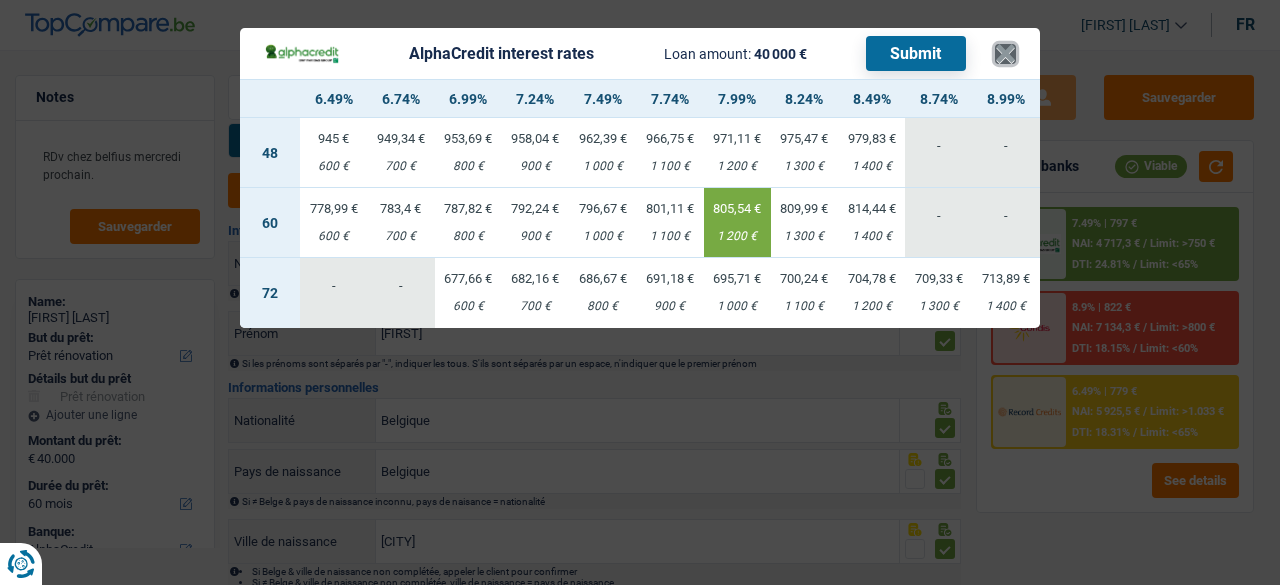 click on "×" at bounding box center (1005, 54) 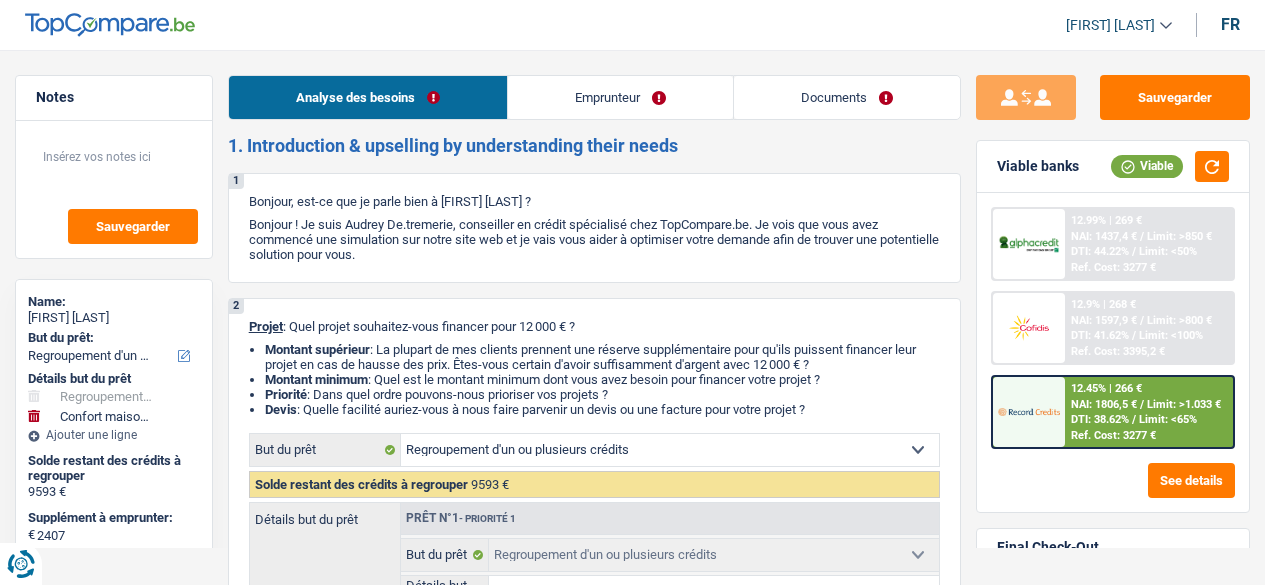 select on "refinancing" 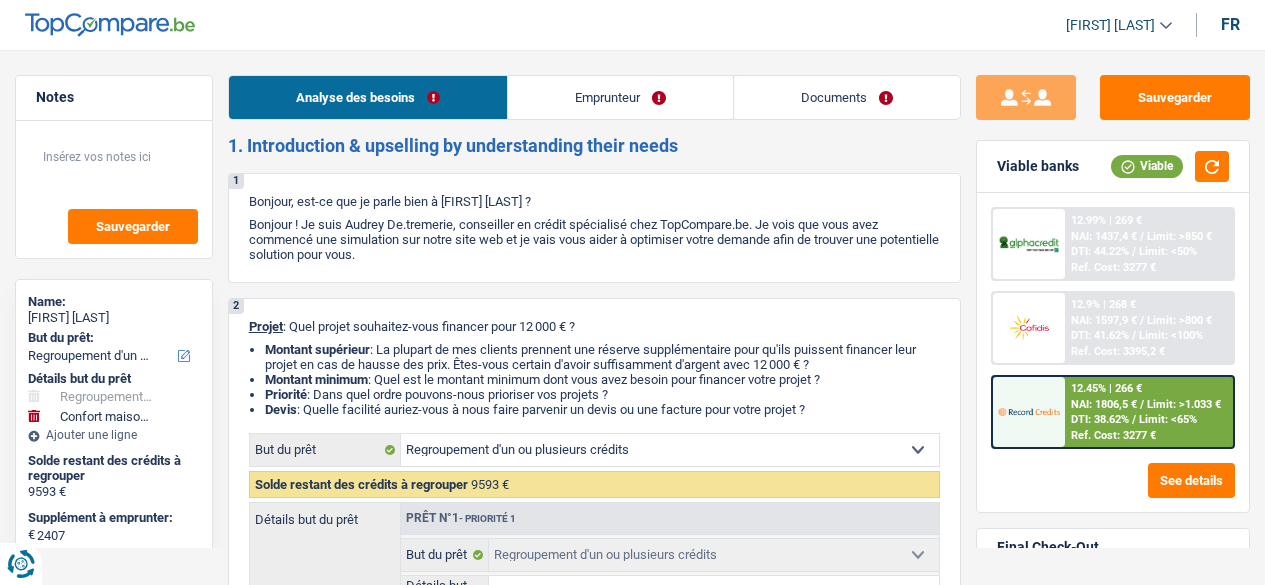 select on "refinancing" 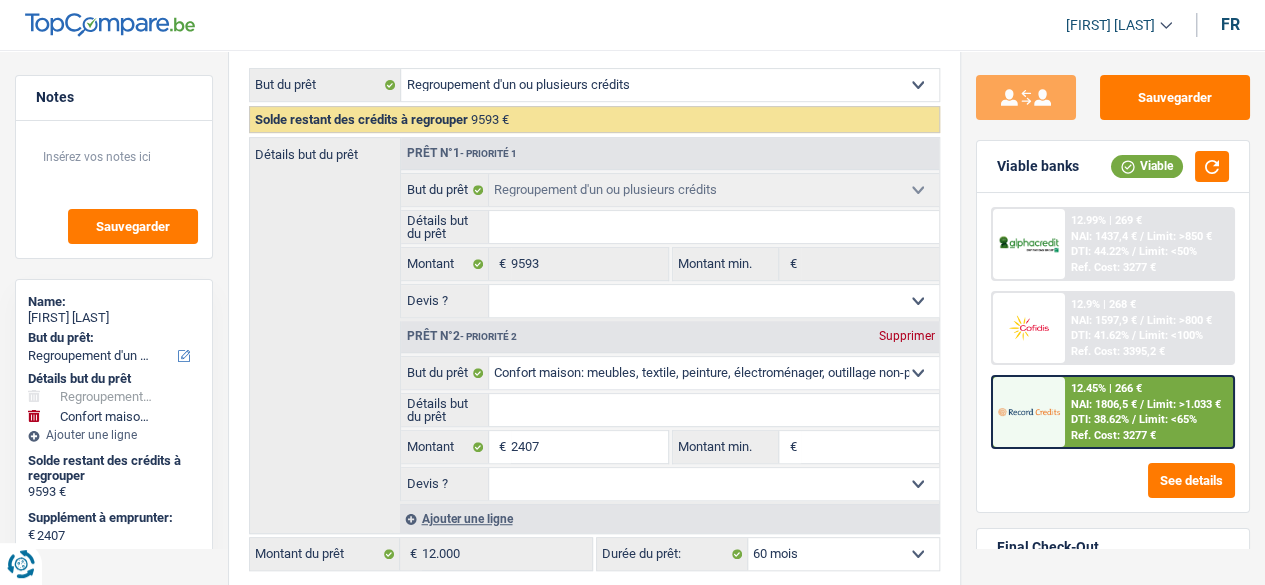 scroll, scrollTop: 0, scrollLeft: 0, axis: both 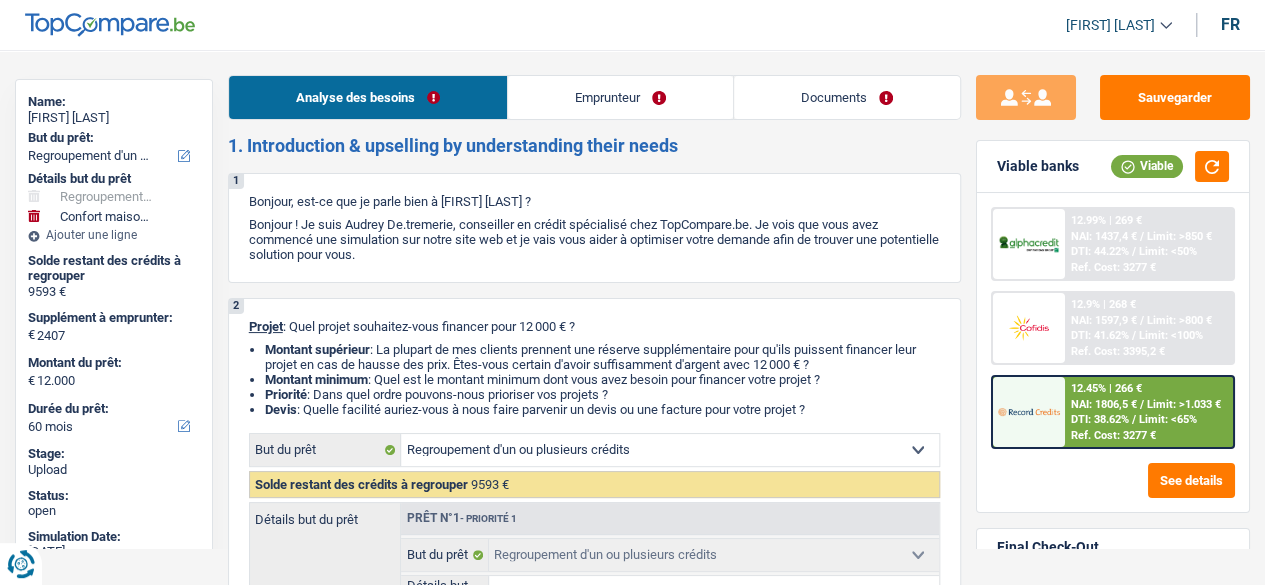 click on "[FIRST] [LAST]" at bounding box center (1110, 25) 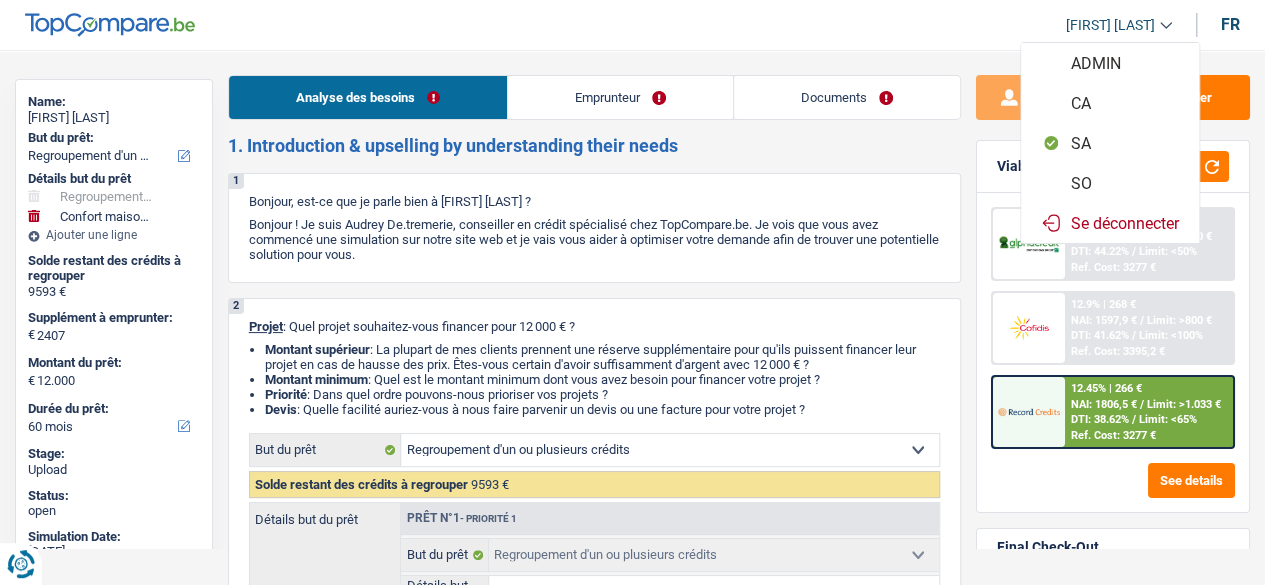 click on "SO" at bounding box center (1110, 183) 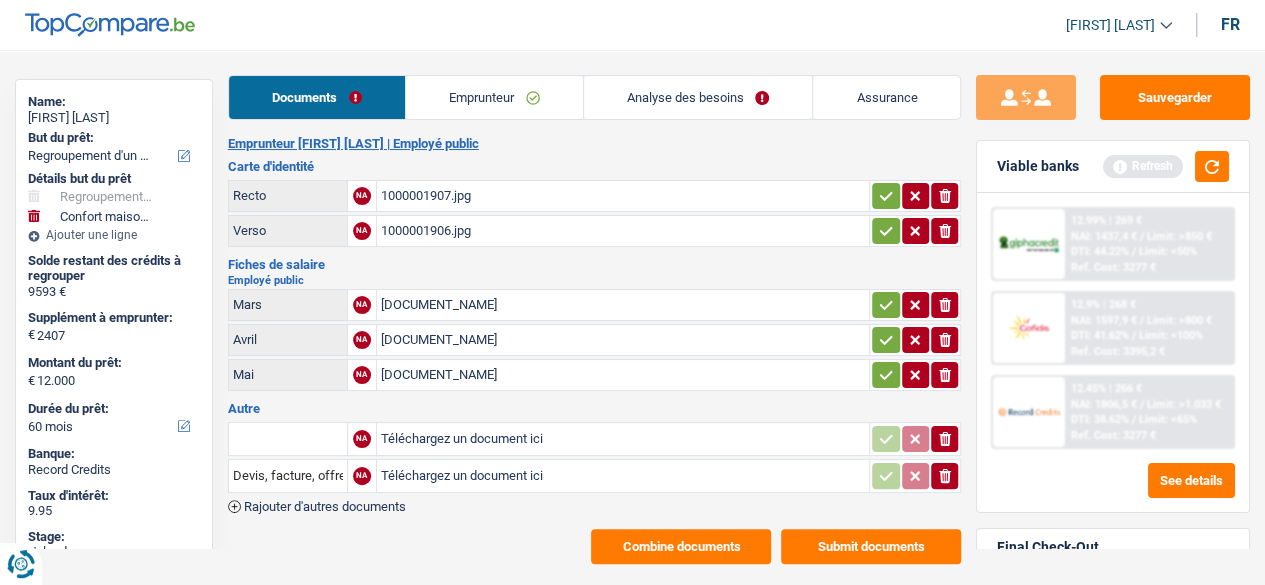 click on "Analyse des besoins" at bounding box center [698, 97] 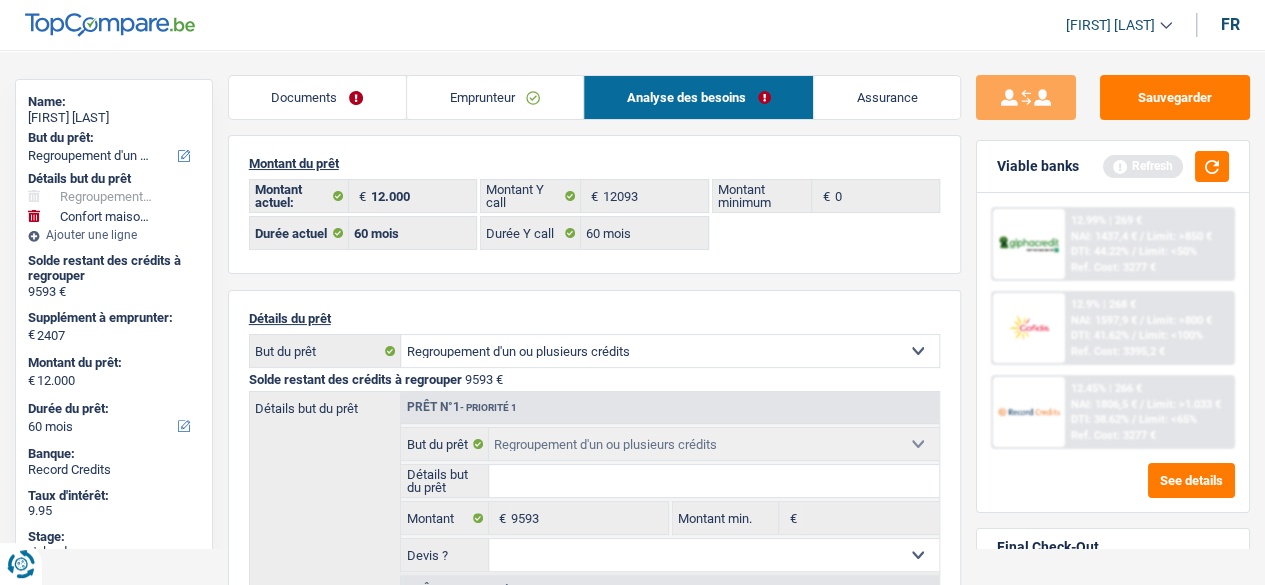 click on "Emprunteur" at bounding box center [495, 97] 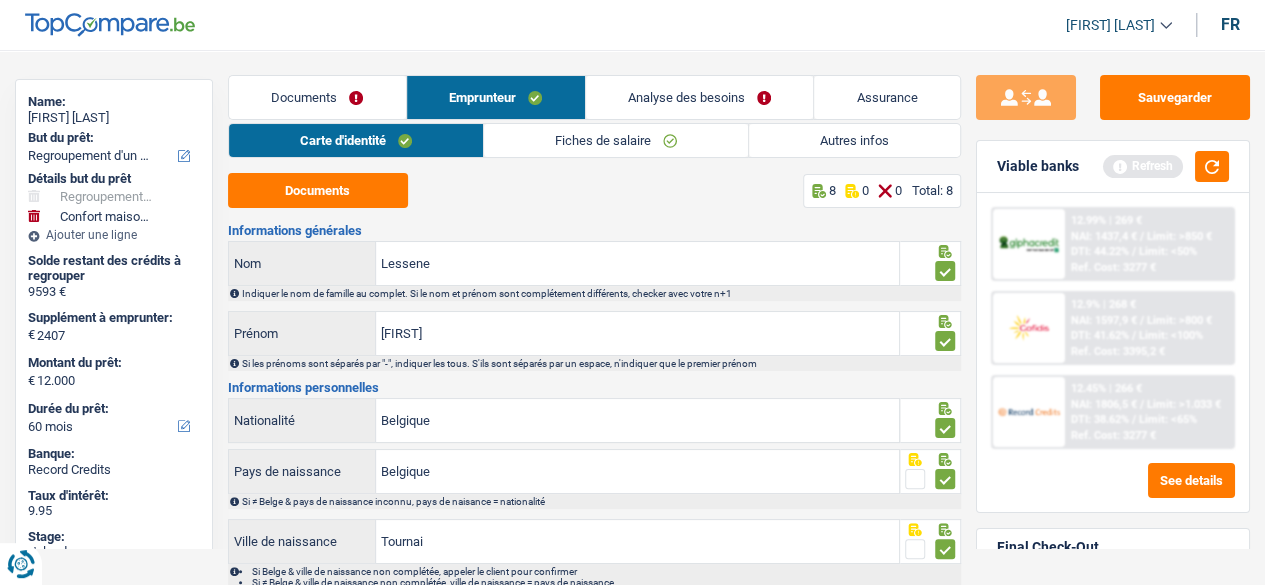 click on "Autres infos" at bounding box center (854, 140) 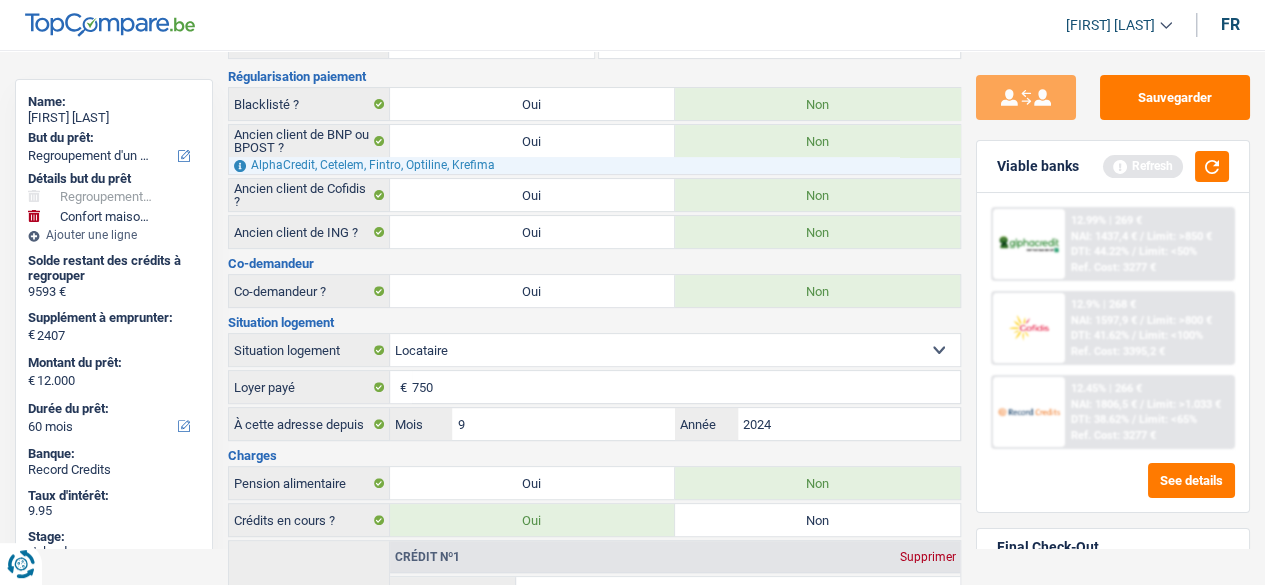 scroll, scrollTop: 0, scrollLeft: 0, axis: both 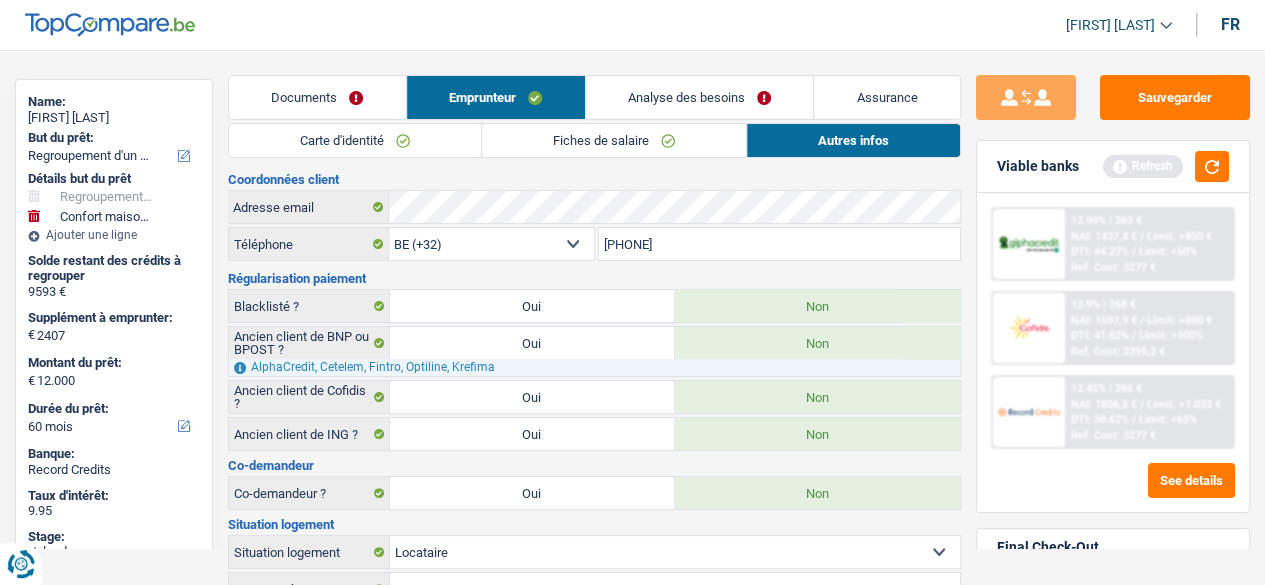 click on "Analyse des besoins" at bounding box center [700, 97] 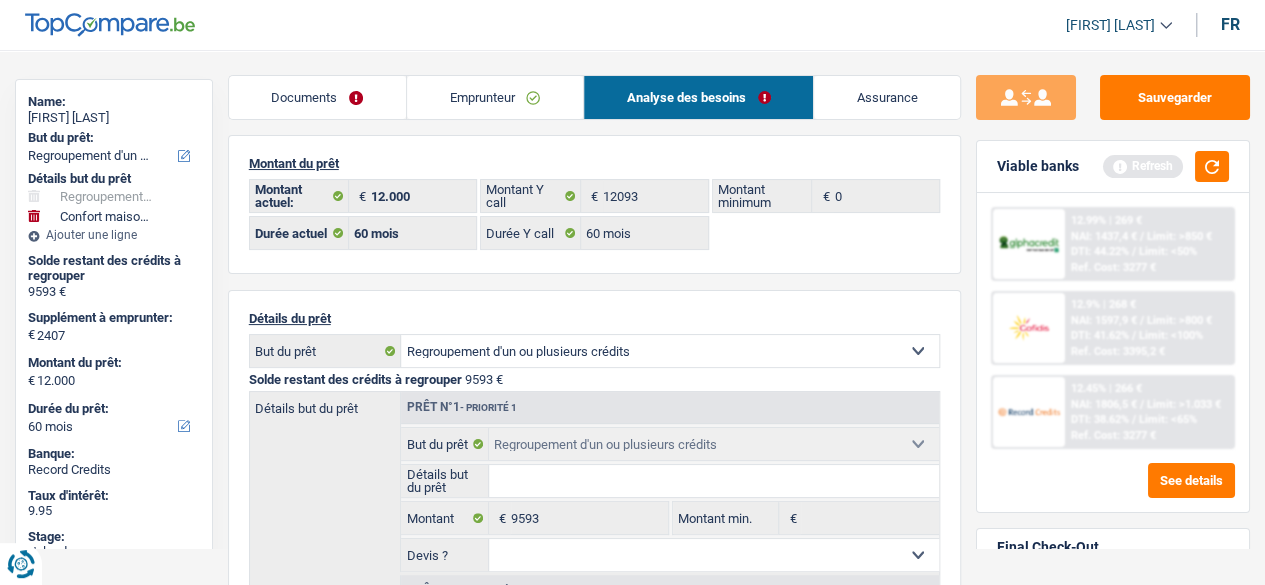 click on "Documents" at bounding box center [317, 97] 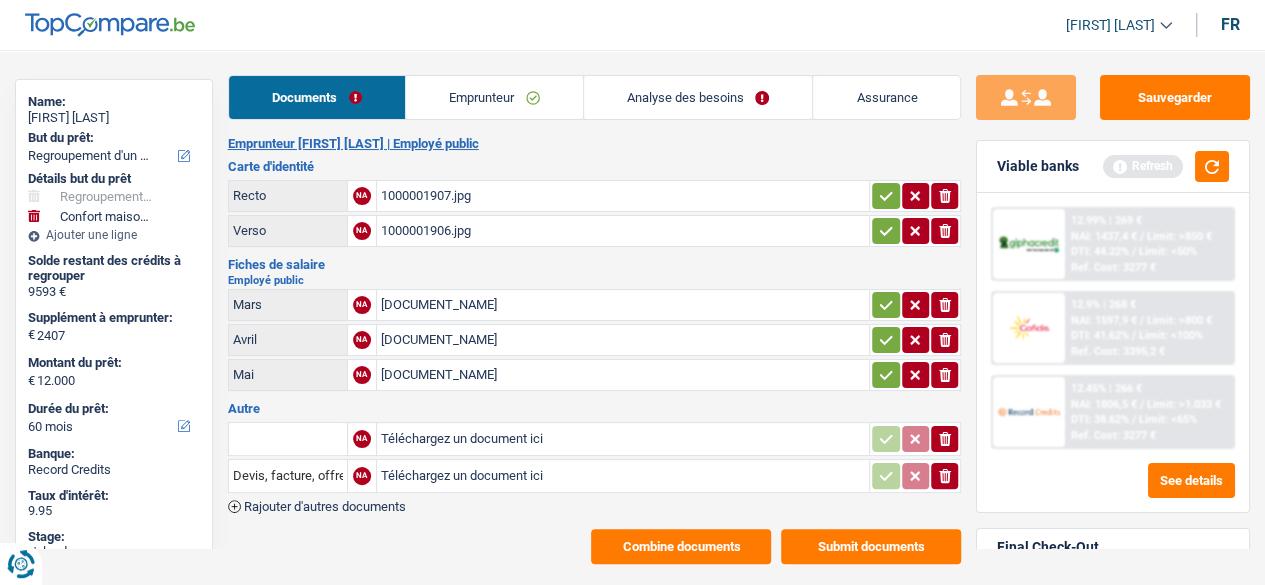 scroll, scrollTop: 31, scrollLeft: 0, axis: vertical 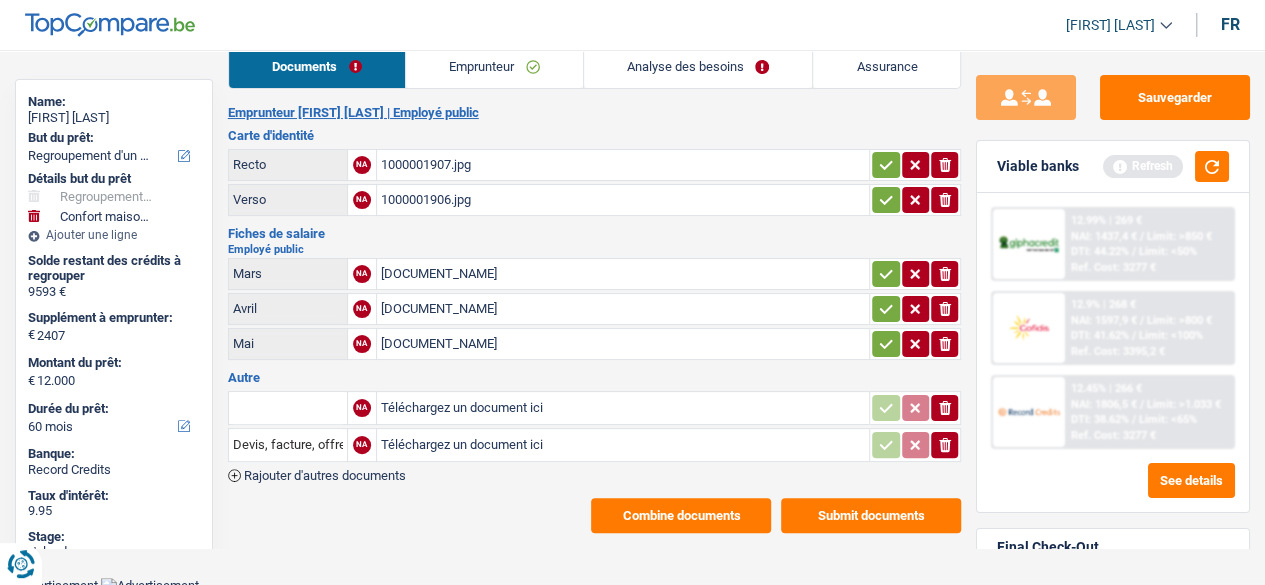 click on "Emprunteur" at bounding box center (494, 66) 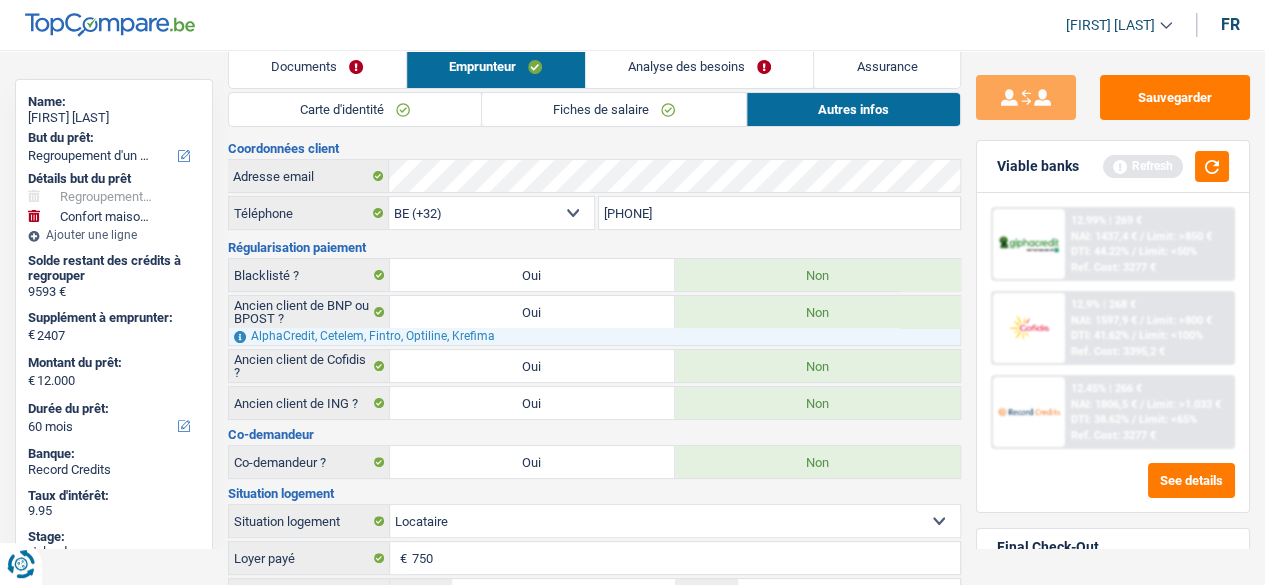 click on "Fiches de salaire" at bounding box center (614, 109) 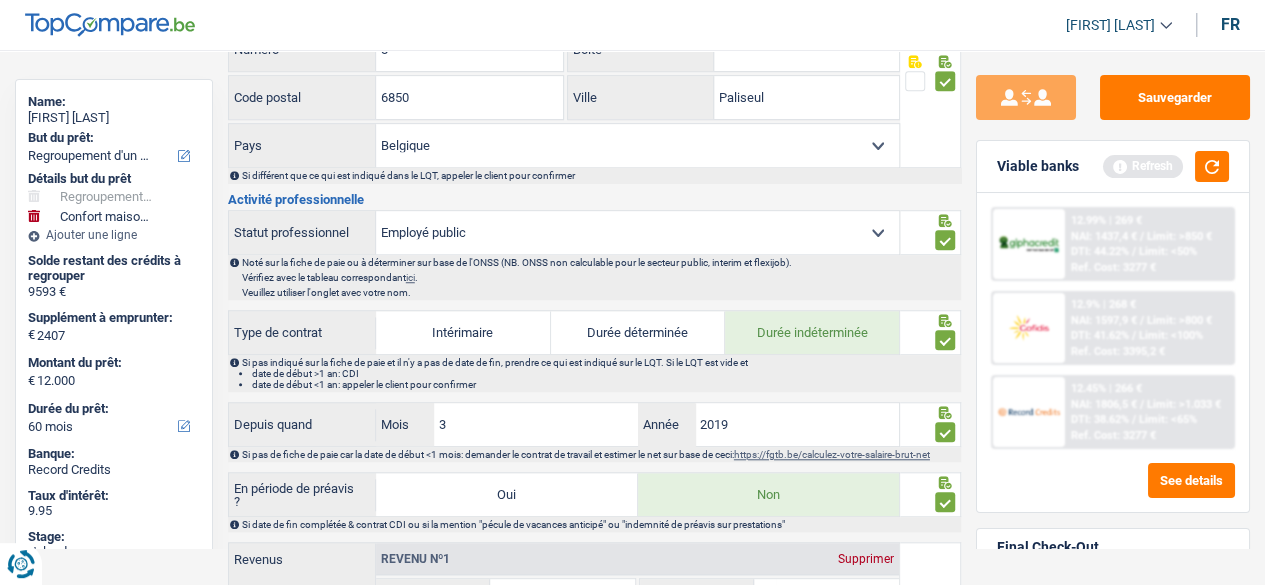 scroll, scrollTop: 647, scrollLeft: 0, axis: vertical 